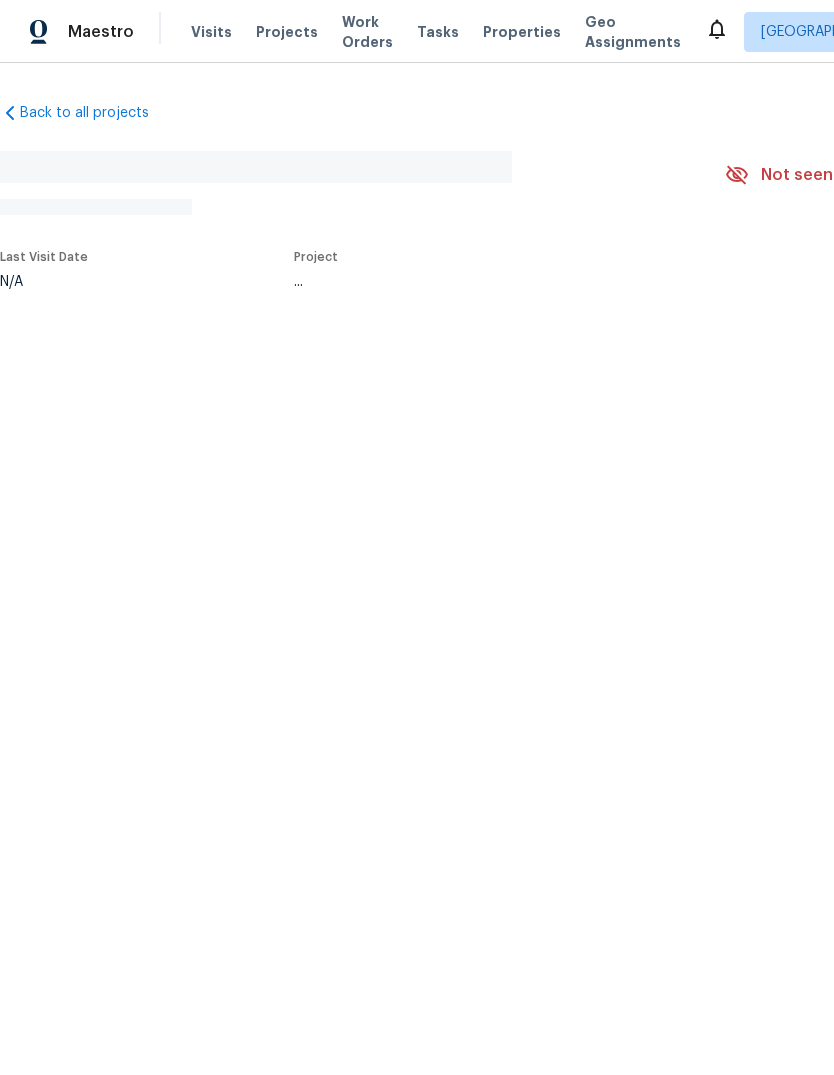 scroll, scrollTop: 0, scrollLeft: 0, axis: both 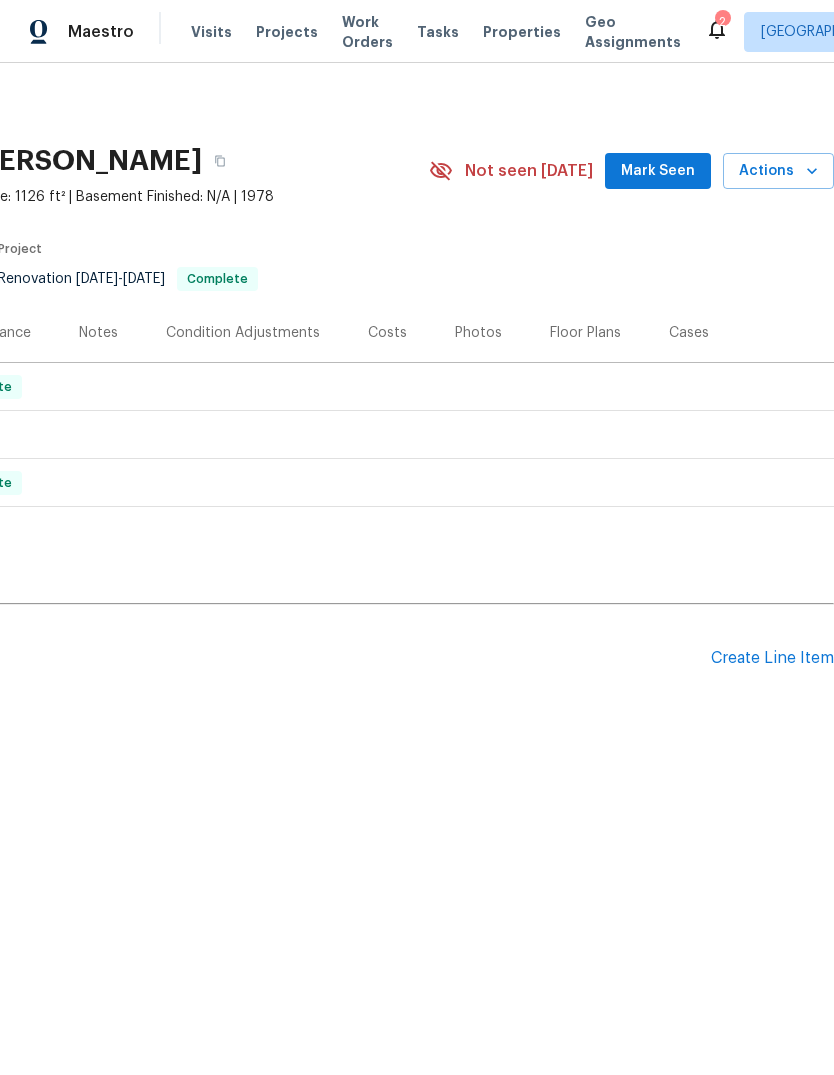 click on "Create Line Item" at bounding box center (772, 658) 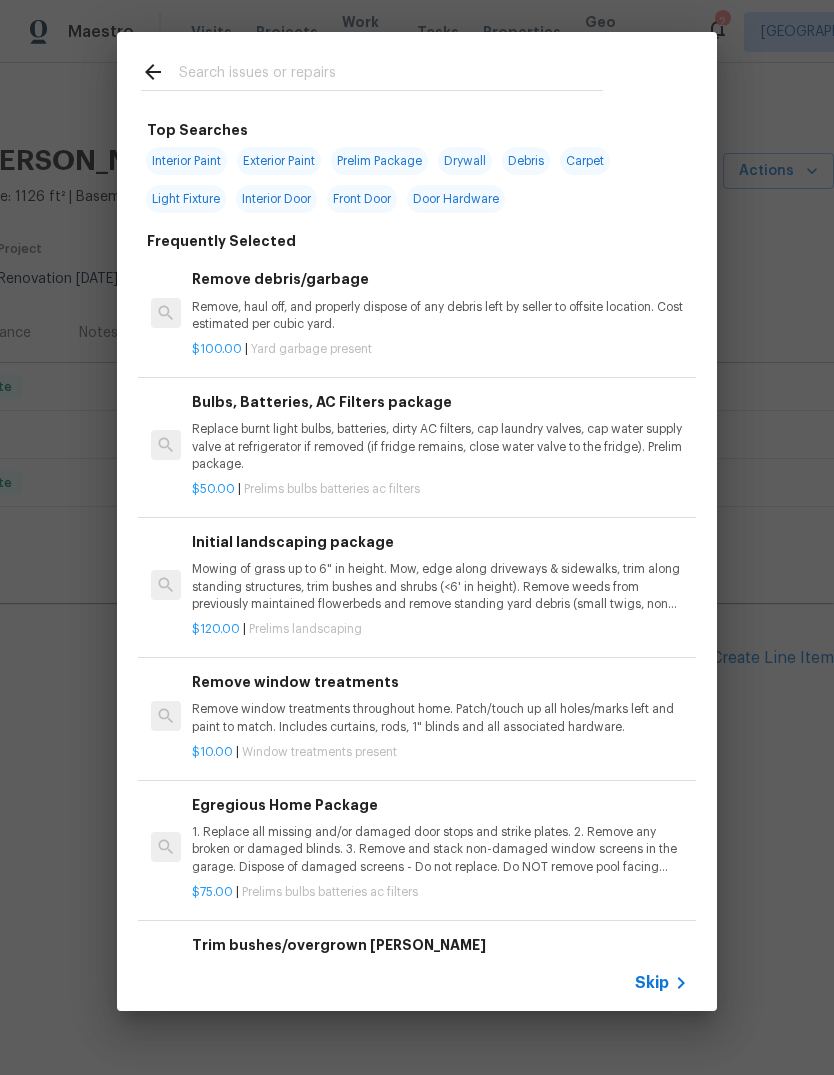 click at bounding box center (391, 75) 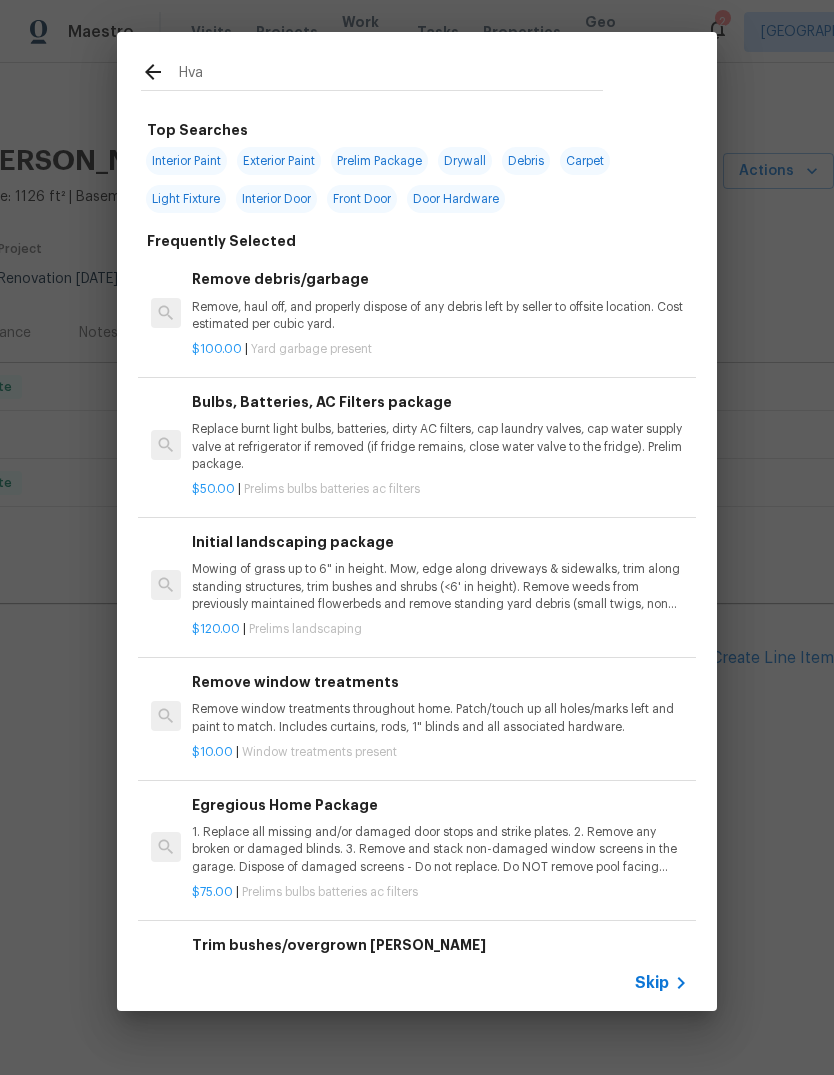 type on "Hvac" 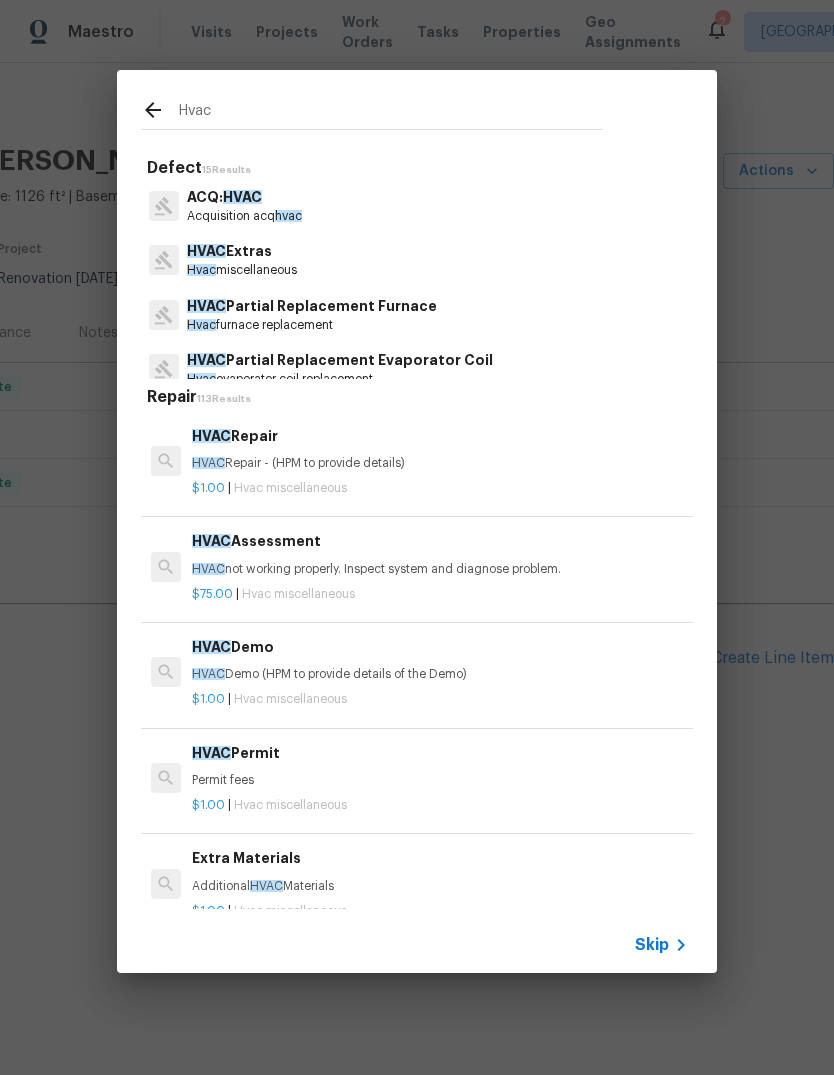 scroll, scrollTop: 29, scrollLeft: 0, axis: vertical 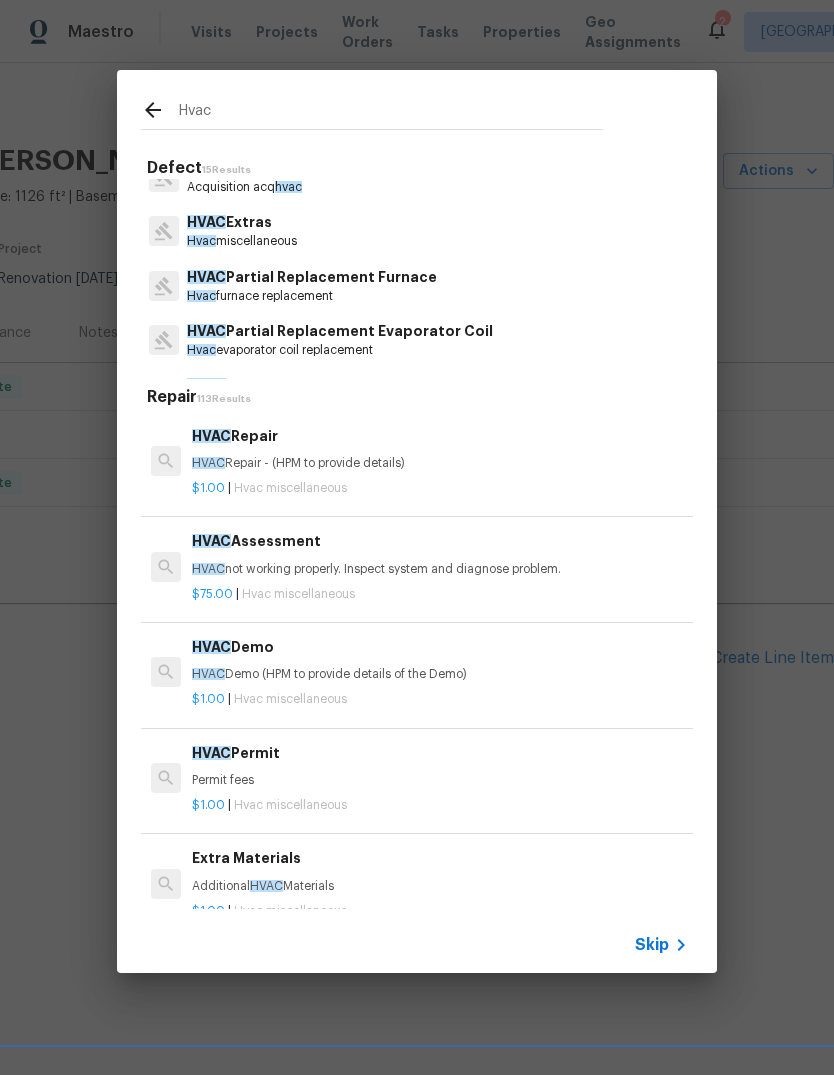 click on "HVAC  Repair - (HPM to provide details)" at bounding box center [440, 463] 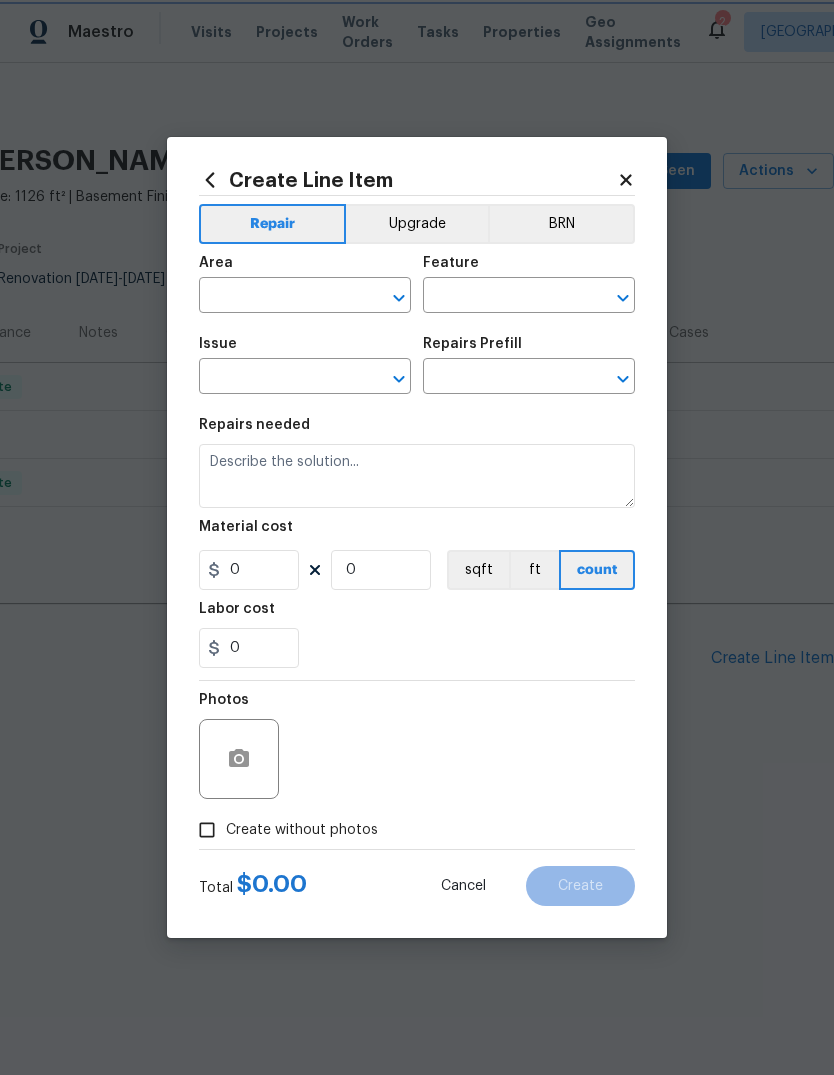 type on "HVAC" 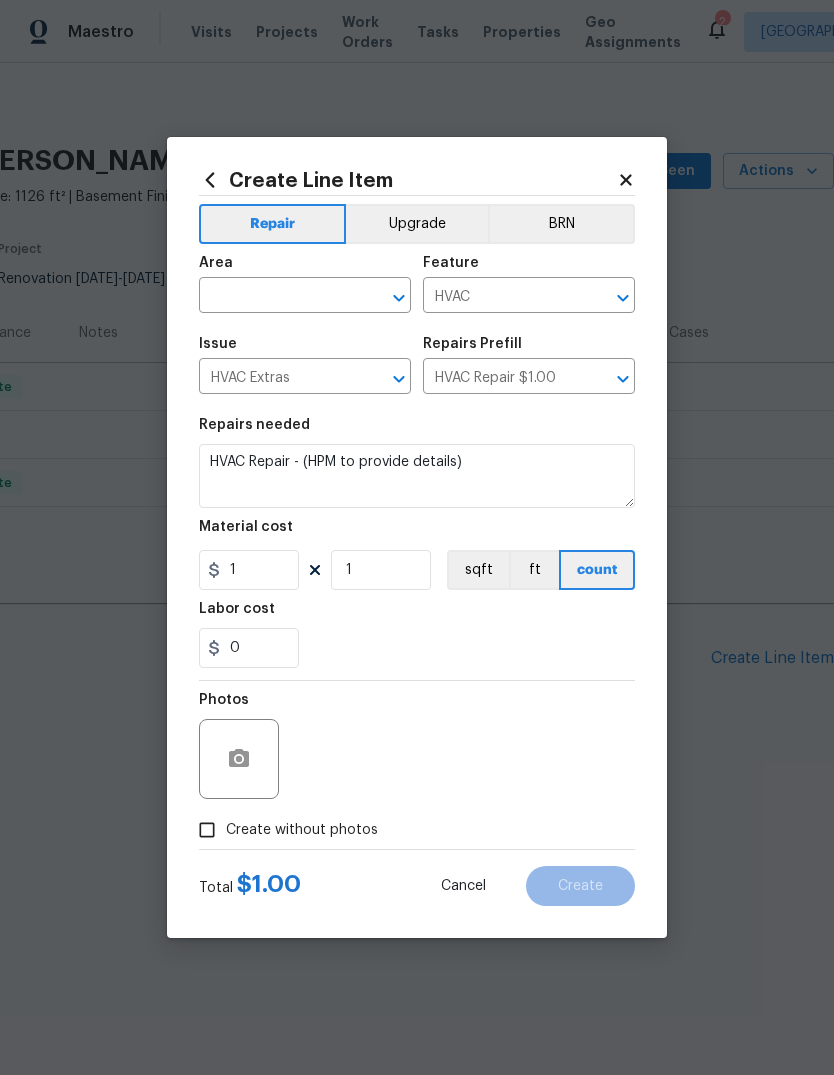 click on "Area" at bounding box center (305, 269) 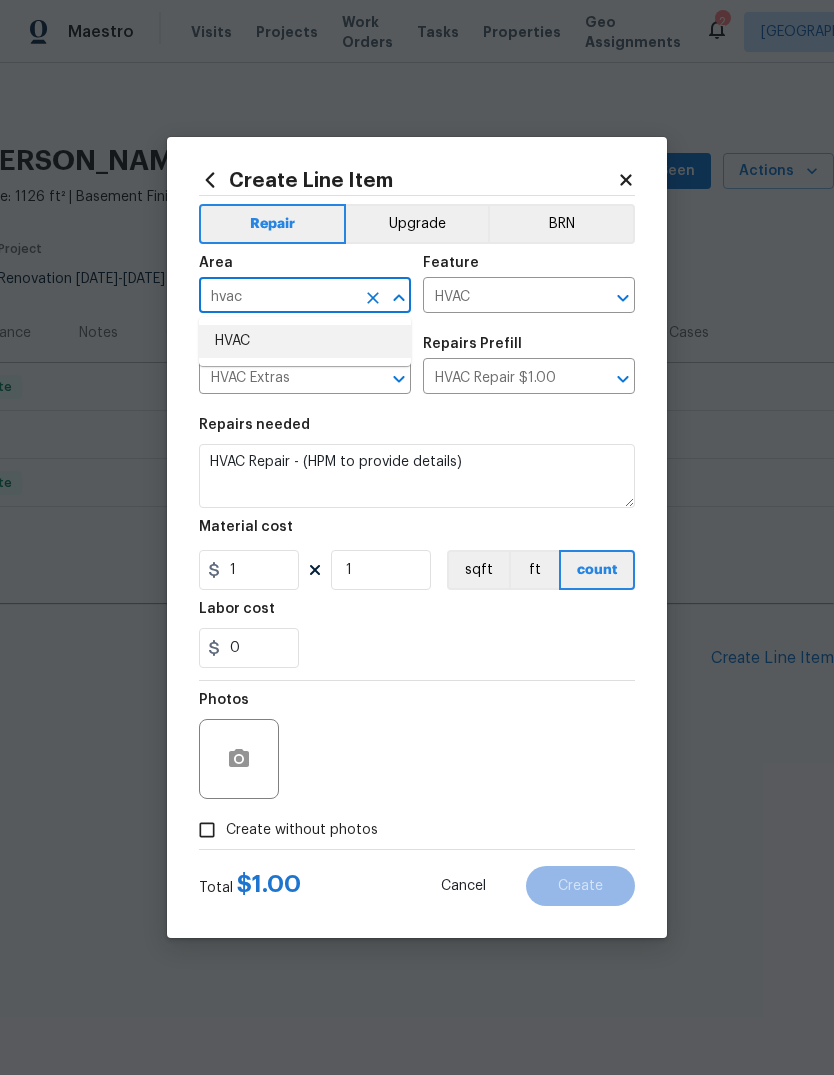 click on "HVAC" at bounding box center [305, 341] 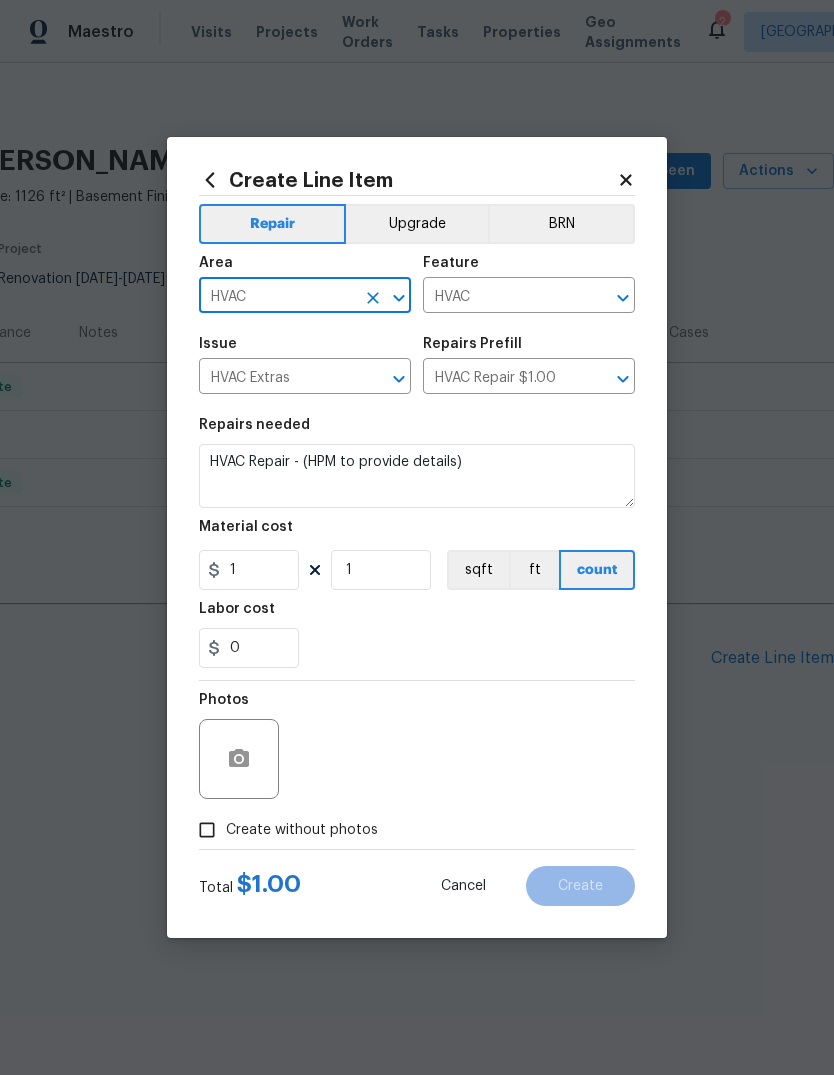 click on "Issue" at bounding box center (218, 344) 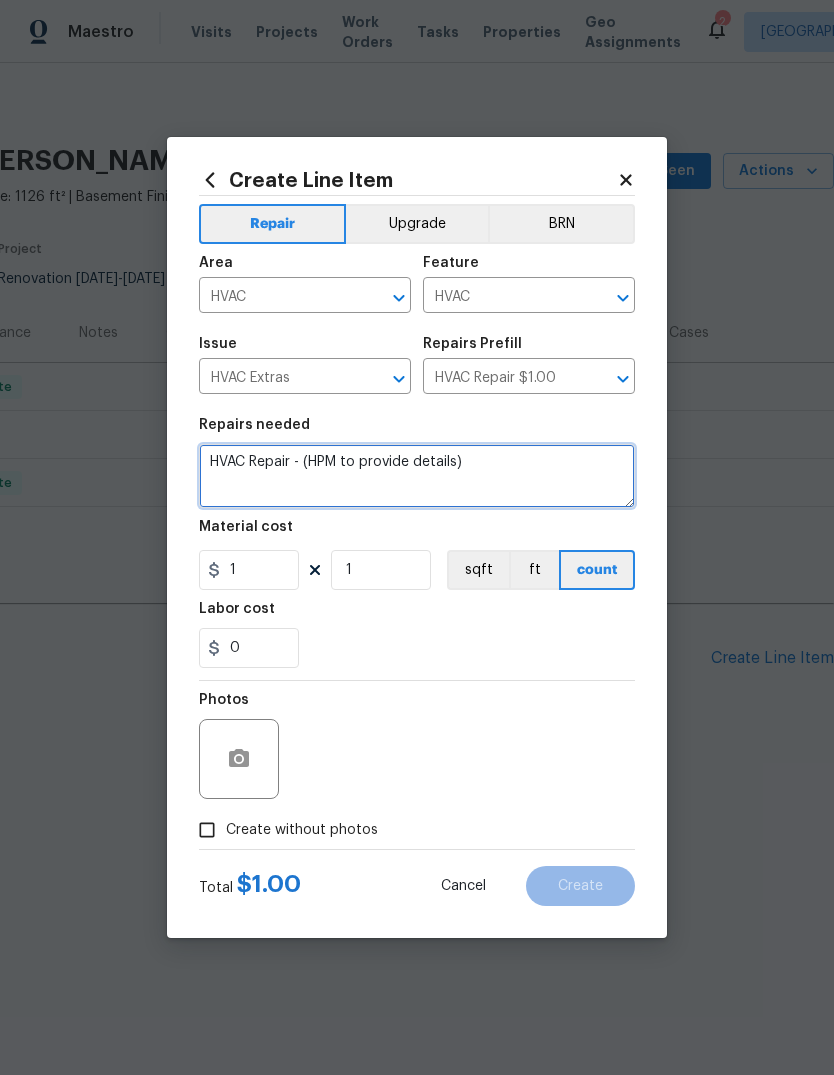 click on "HVAC Repair - (HPM to provide details)" at bounding box center [417, 476] 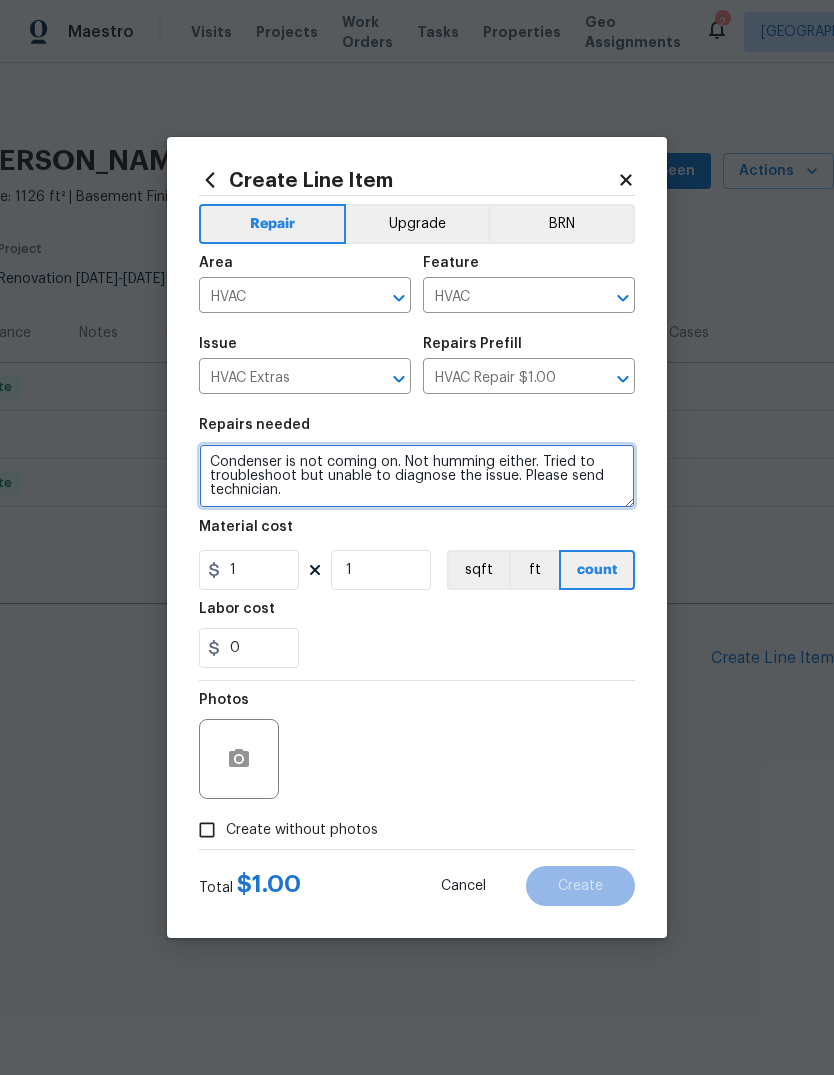 type on "Condenser is not coming on. Not humming either. Tried to troubleshoot but unable to diagnose the issue. Please send technician." 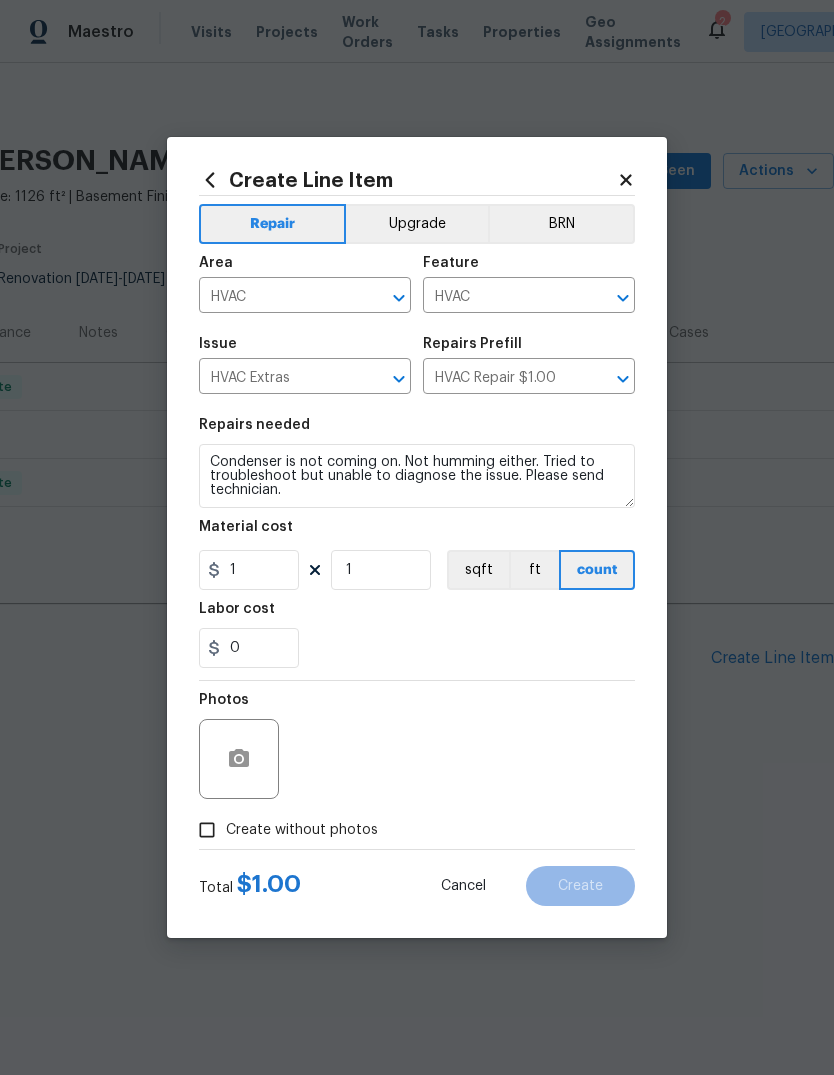 click on "0" at bounding box center [417, 648] 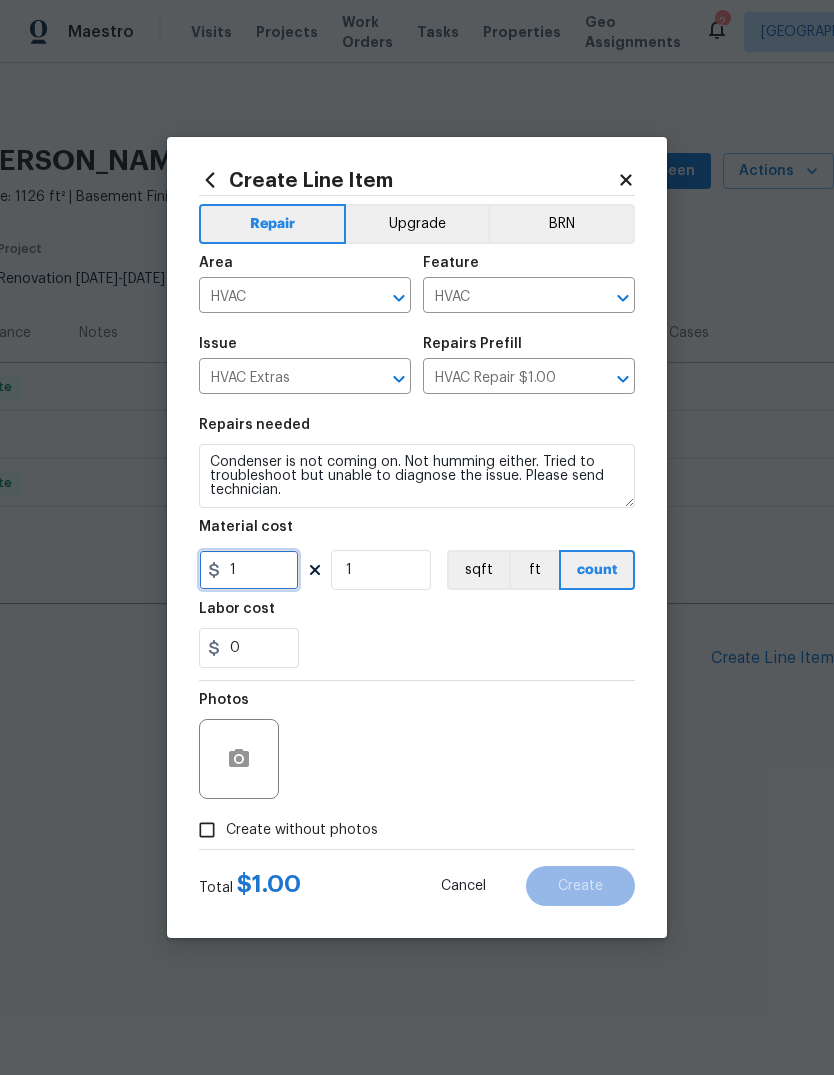 click on "1" at bounding box center [249, 570] 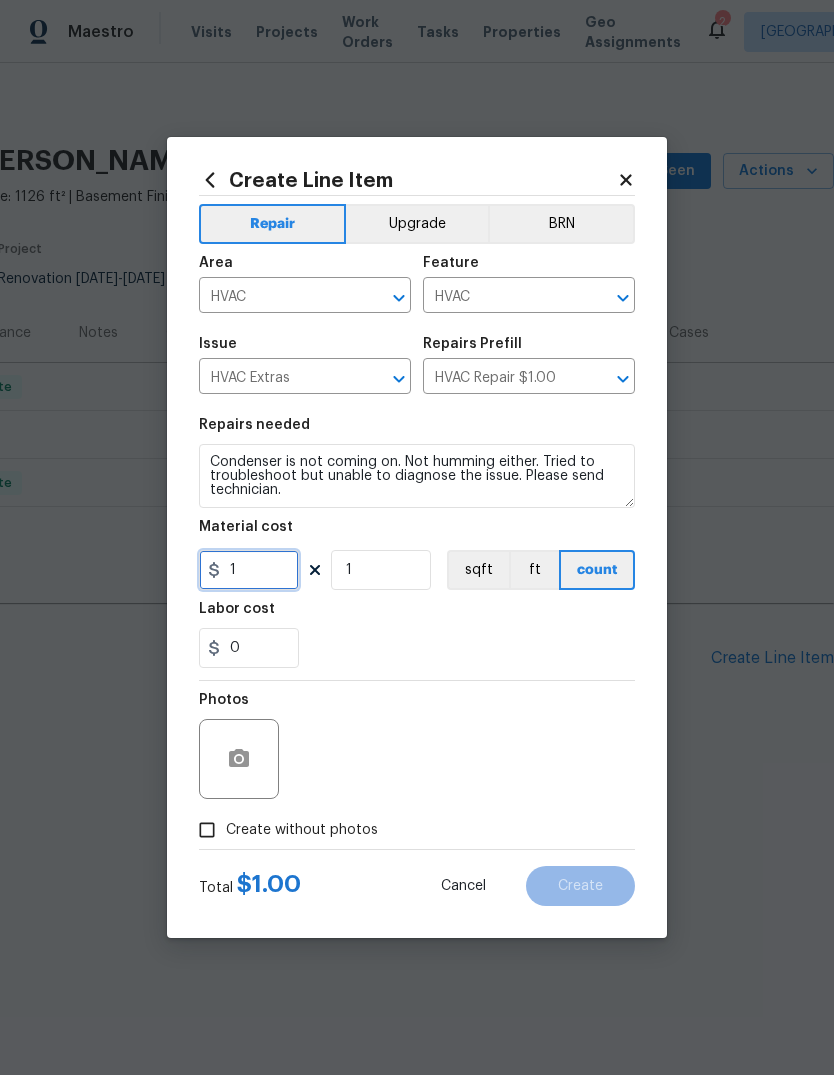 click on "1" at bounding box center [249, 570] 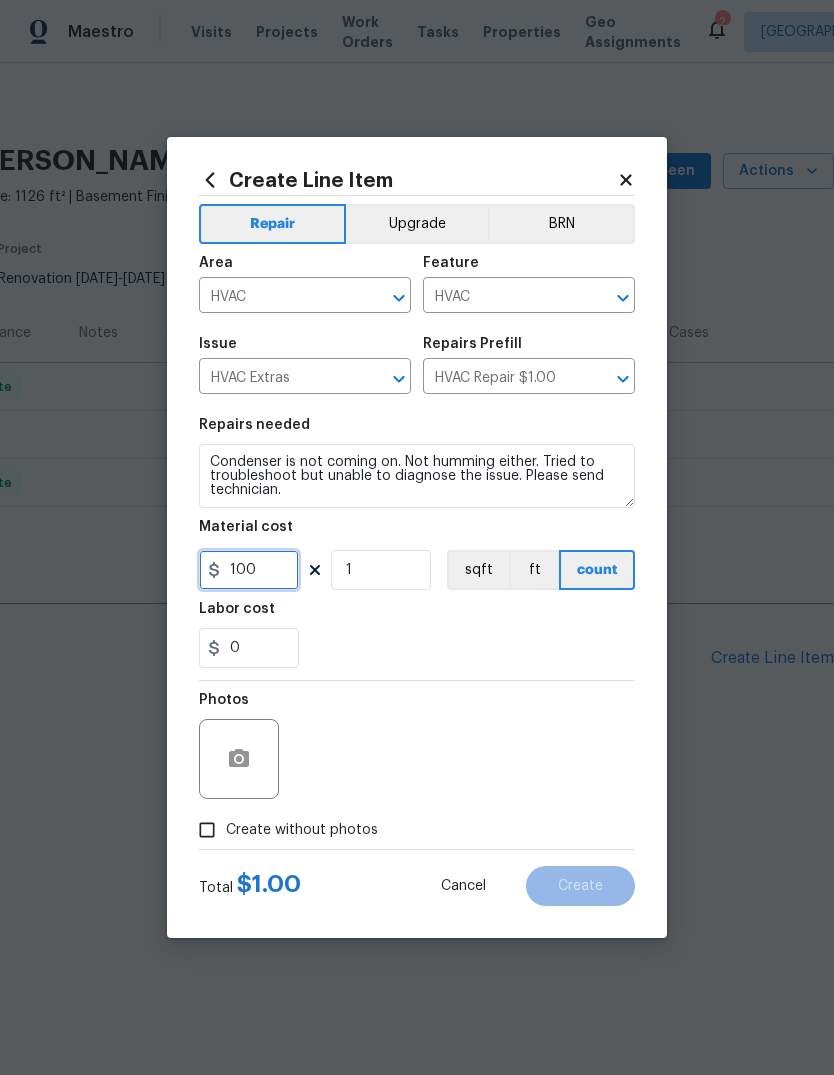 type on "100" 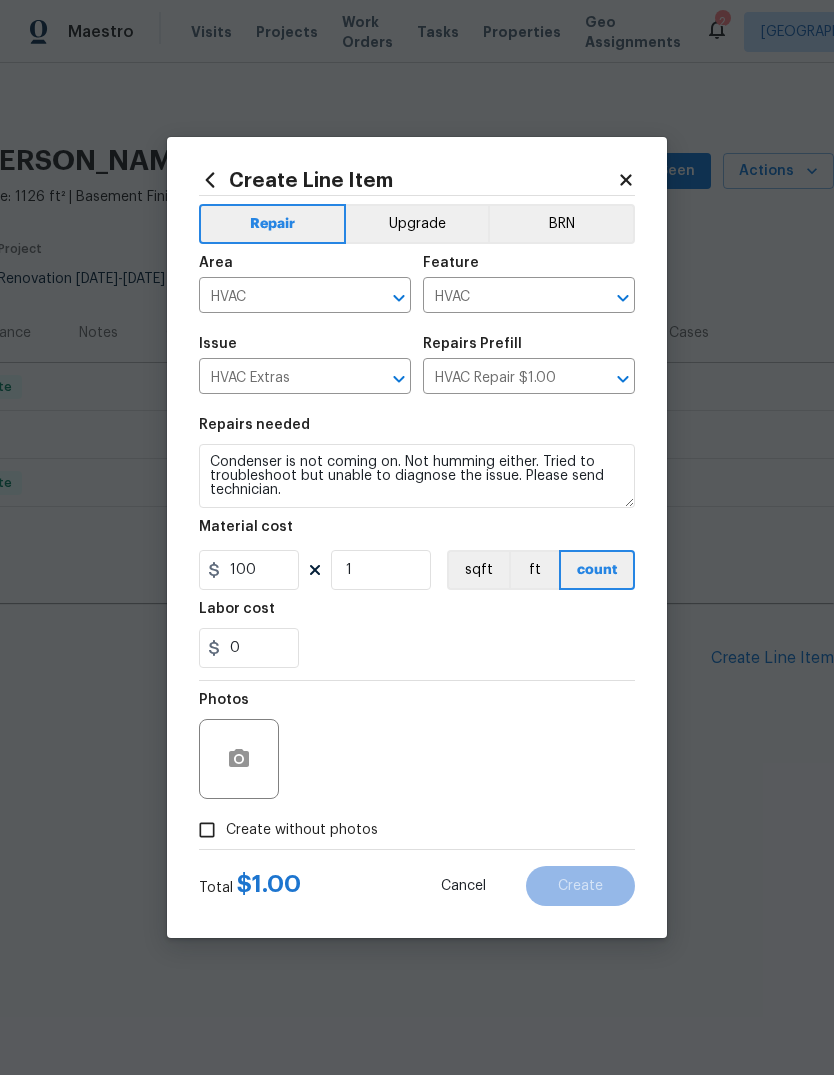 click on "0" at bounding box center [417, 648] 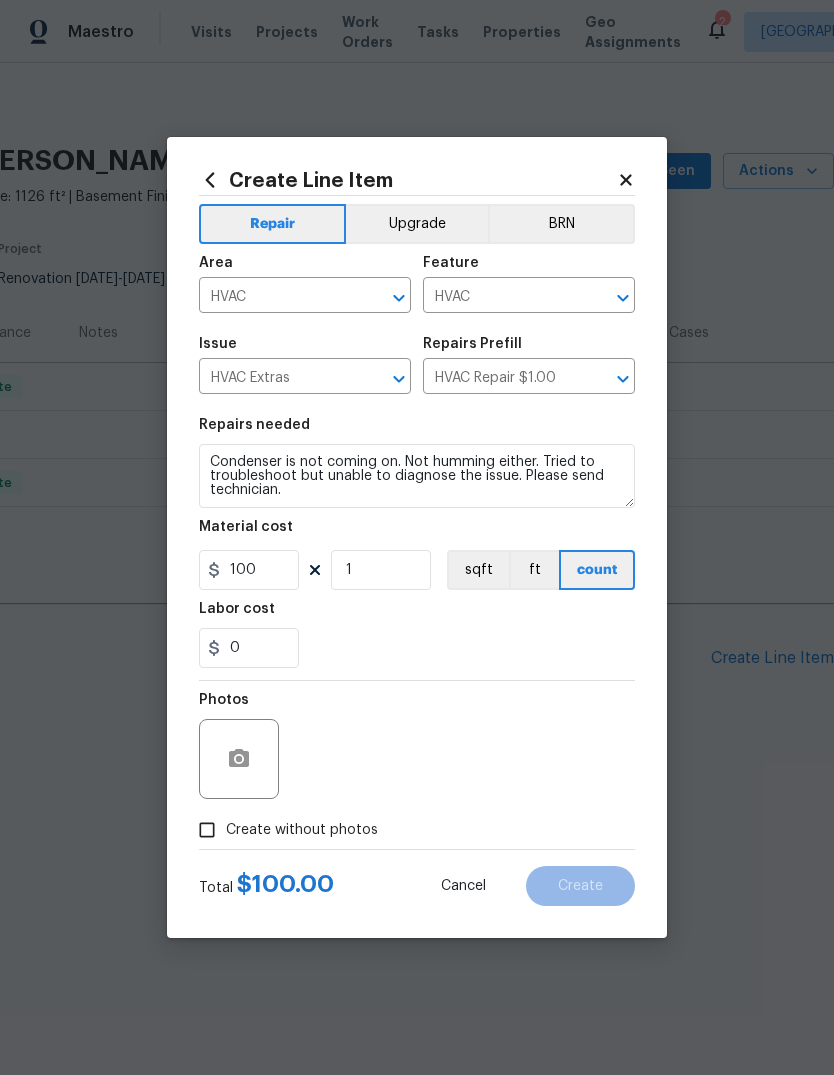 click on "Create without photos" at bounding box center (207, 830) 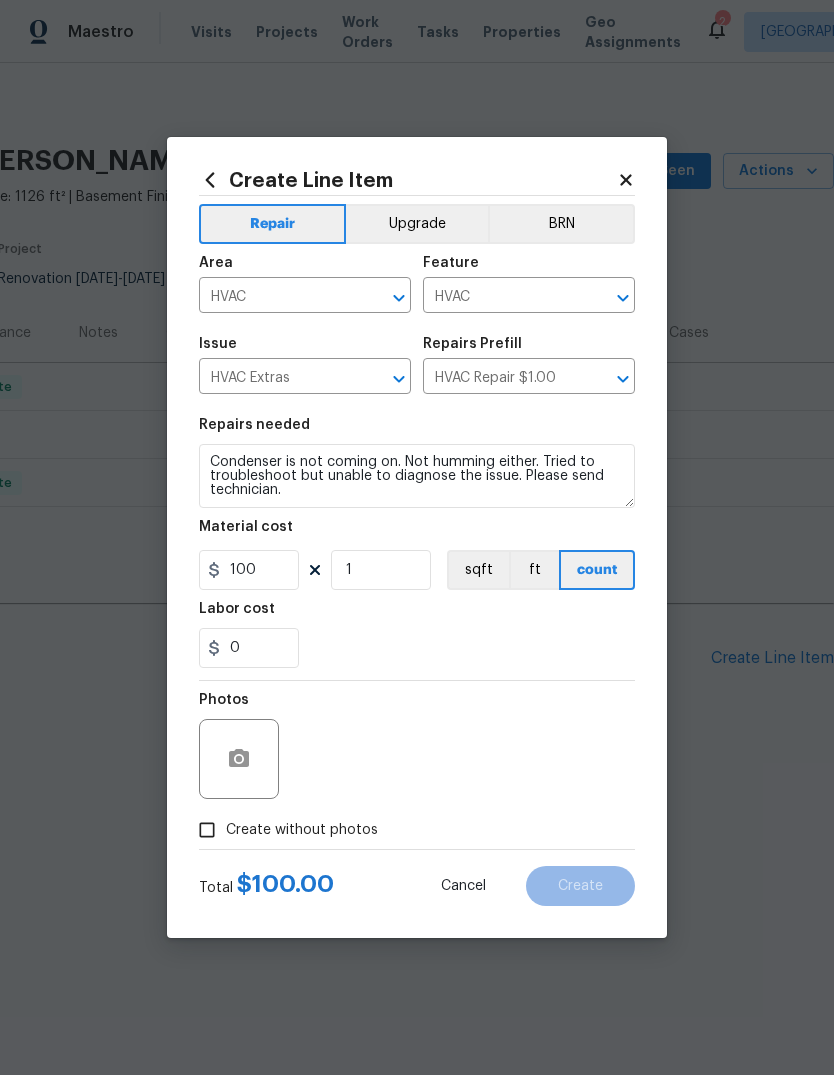 checkbox on "true" 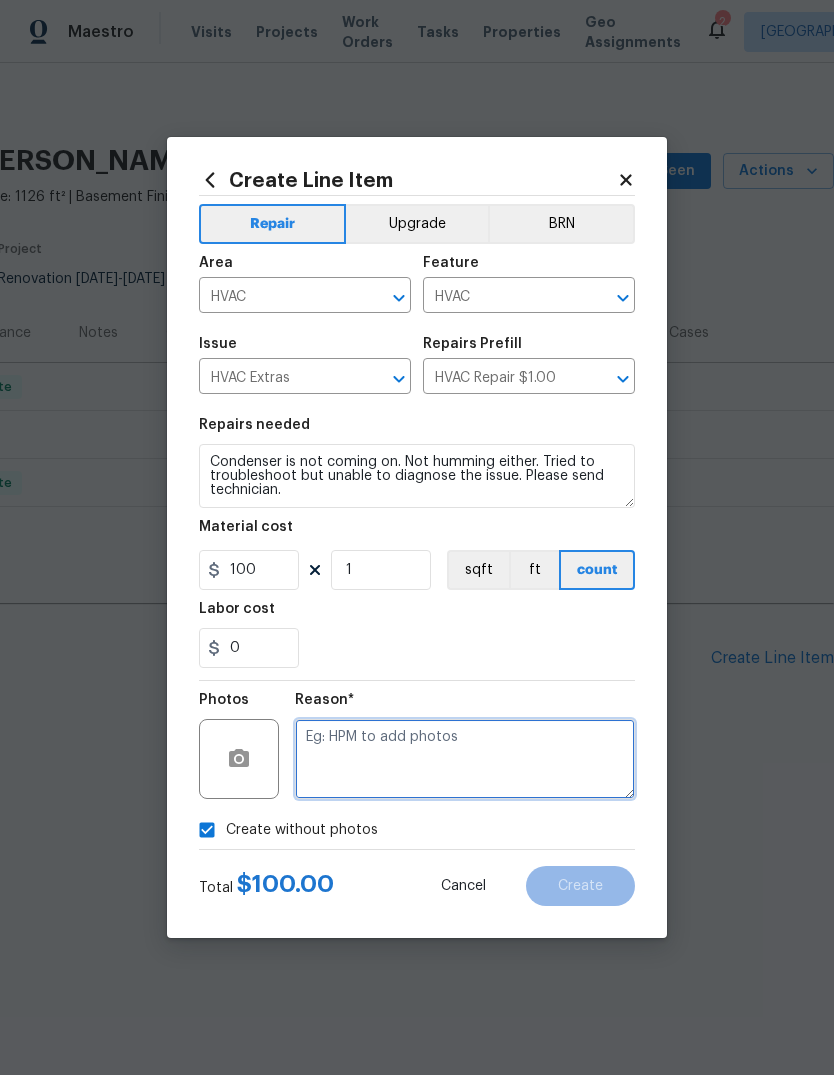click at bounding box center (465, 759) 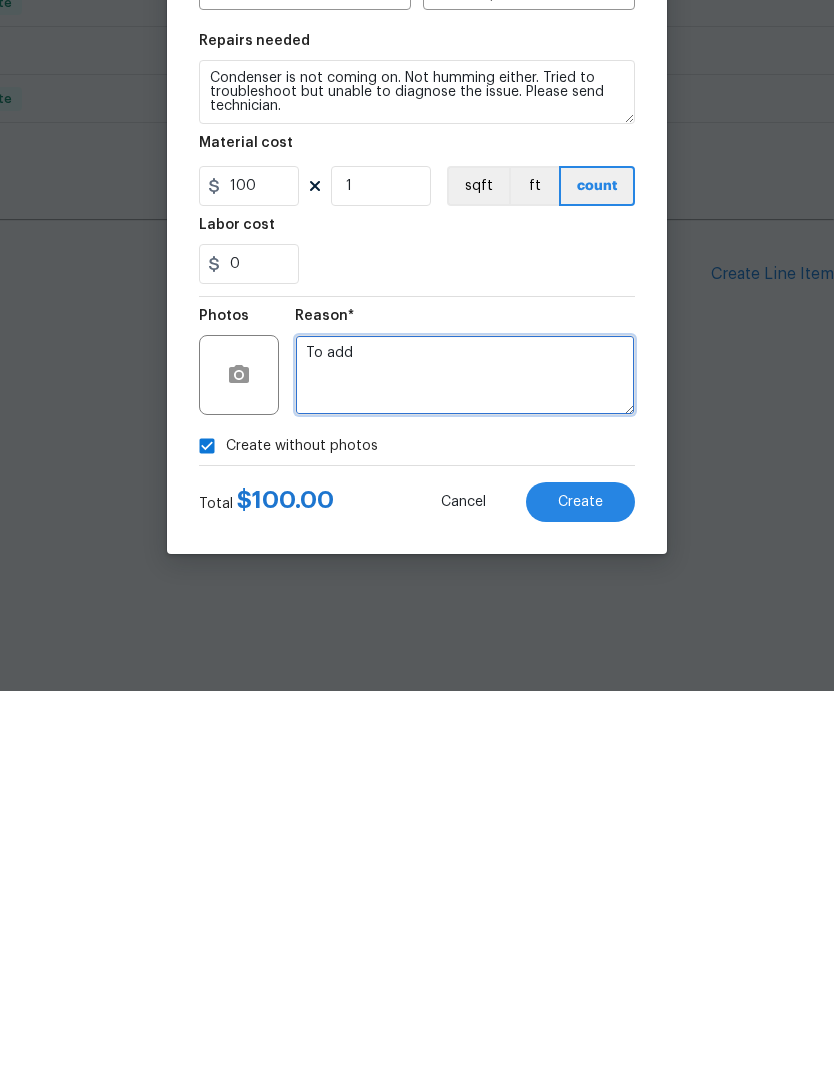 type on "To add" 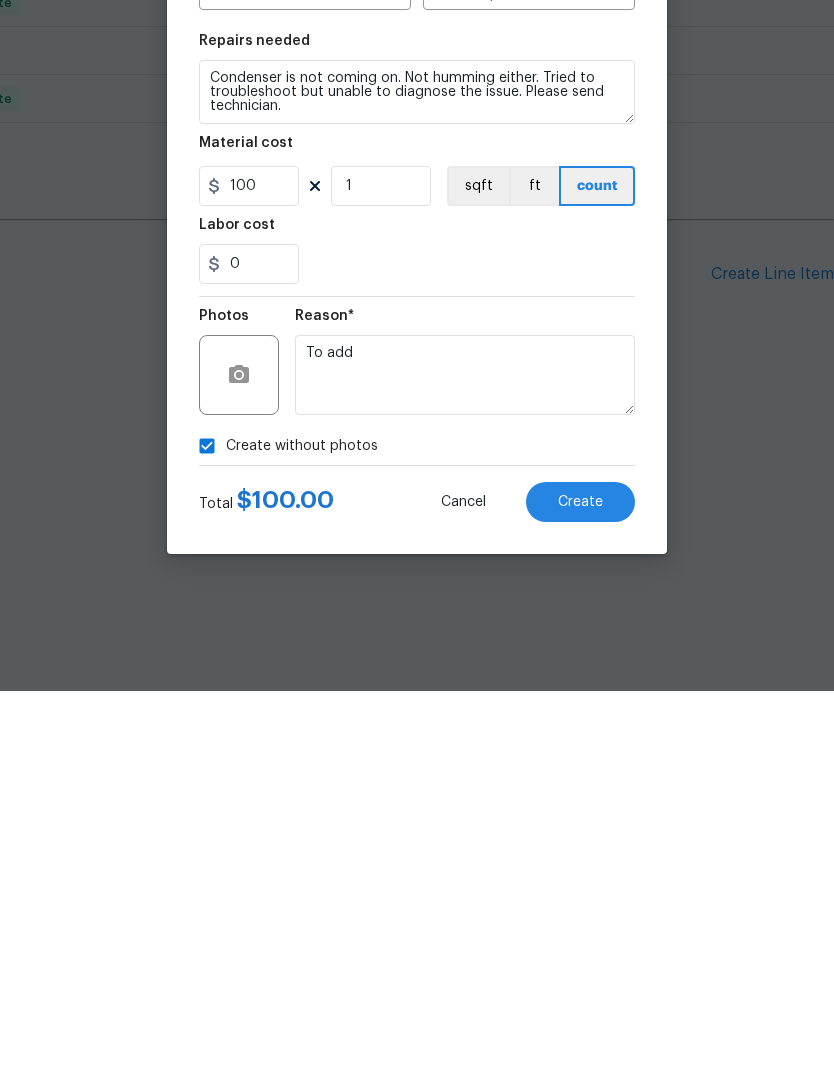 click on "Create" at bounding box center [580, 886] 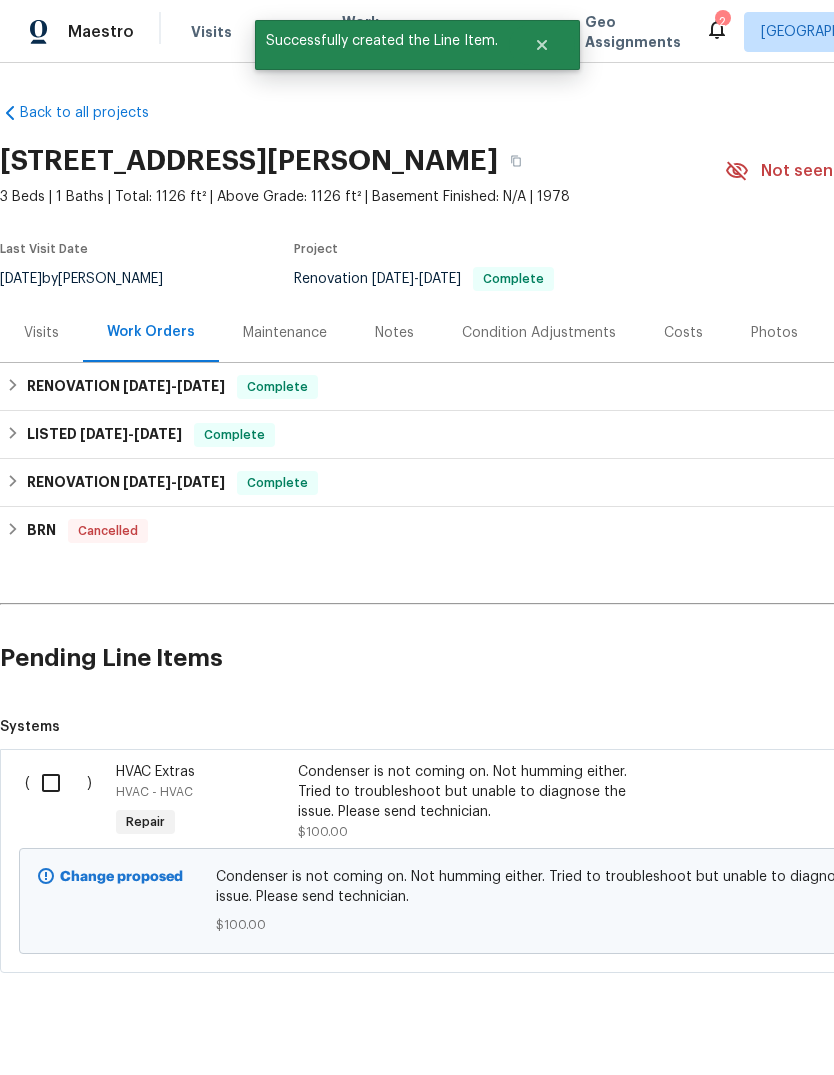 scroll, scrollTop: 0, scrollLeft: 0, axis: both 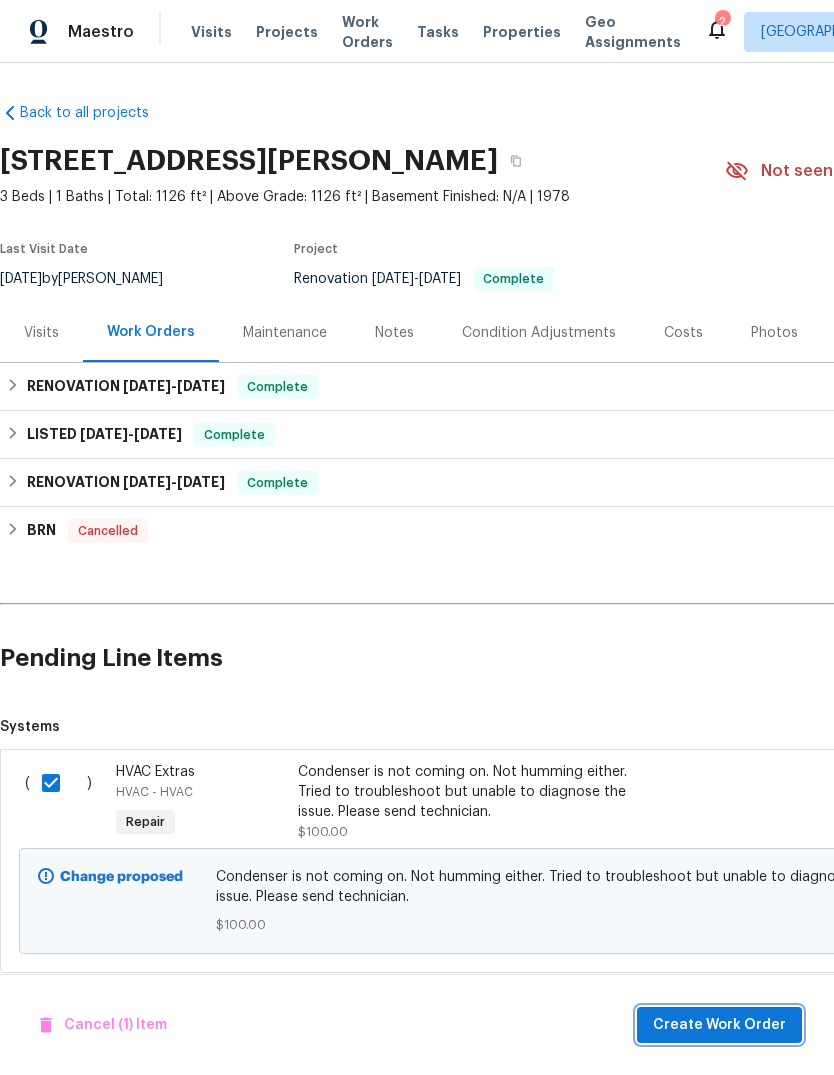 click on "Create Work Order" at bounding box center (719, 1025) 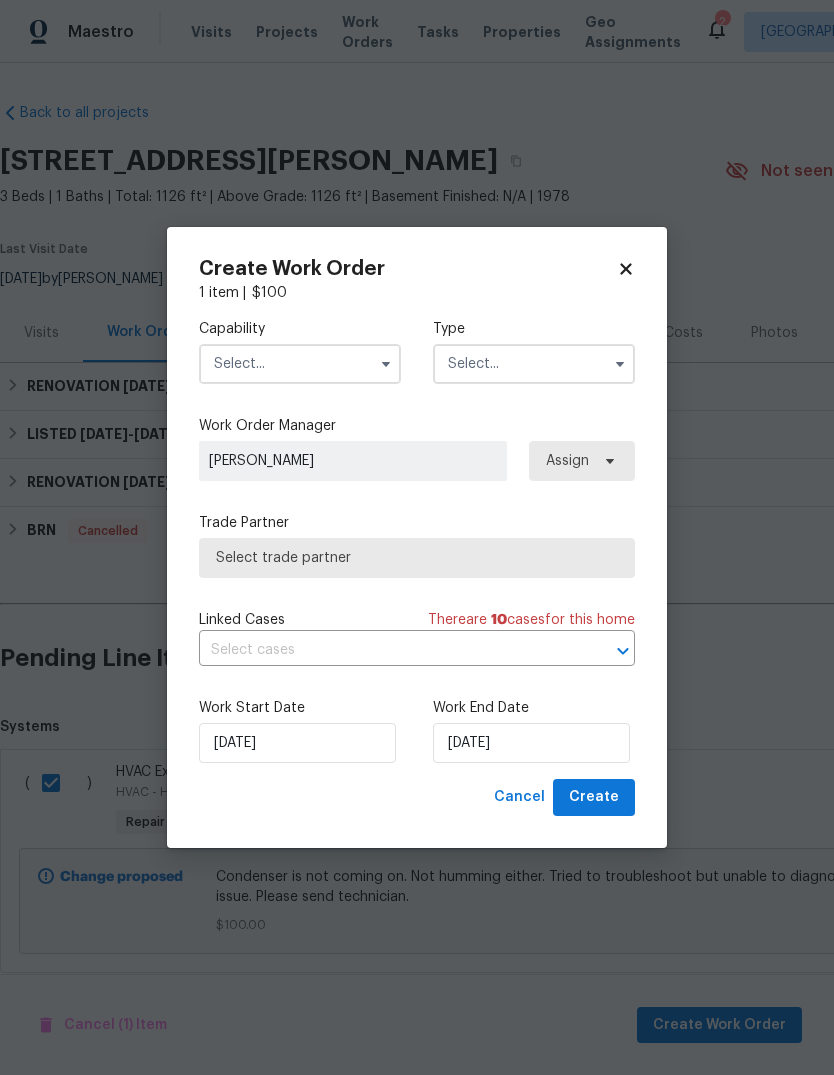 click at bounding box center [300, 364] 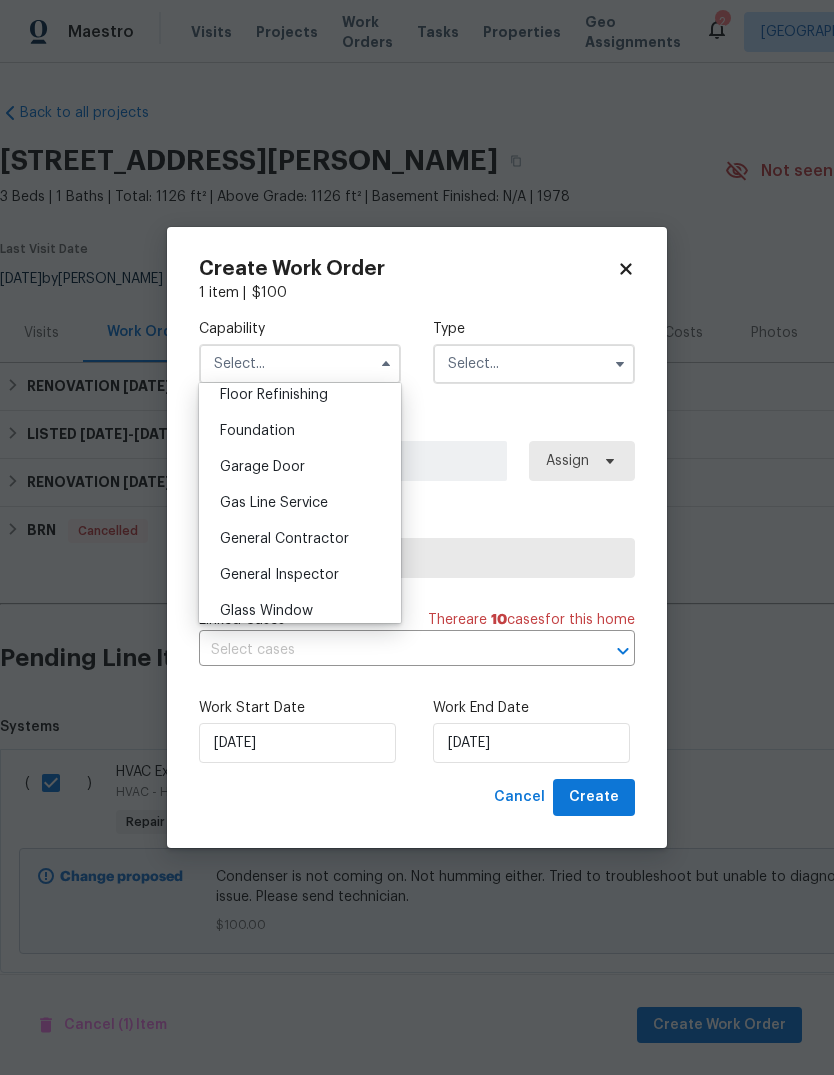 scroll, scrollTop: 837, scrollLeft: 0, axis: vertical 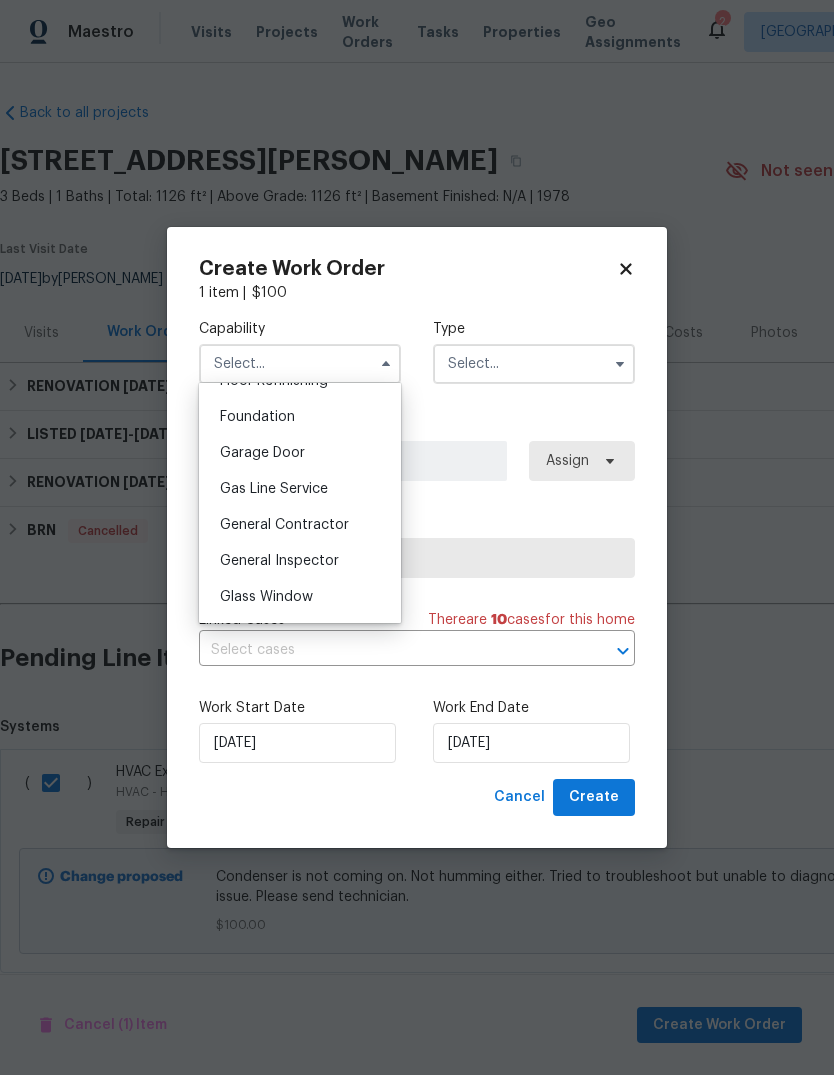 click on "General Contractor" at bounding box center (284, 525) 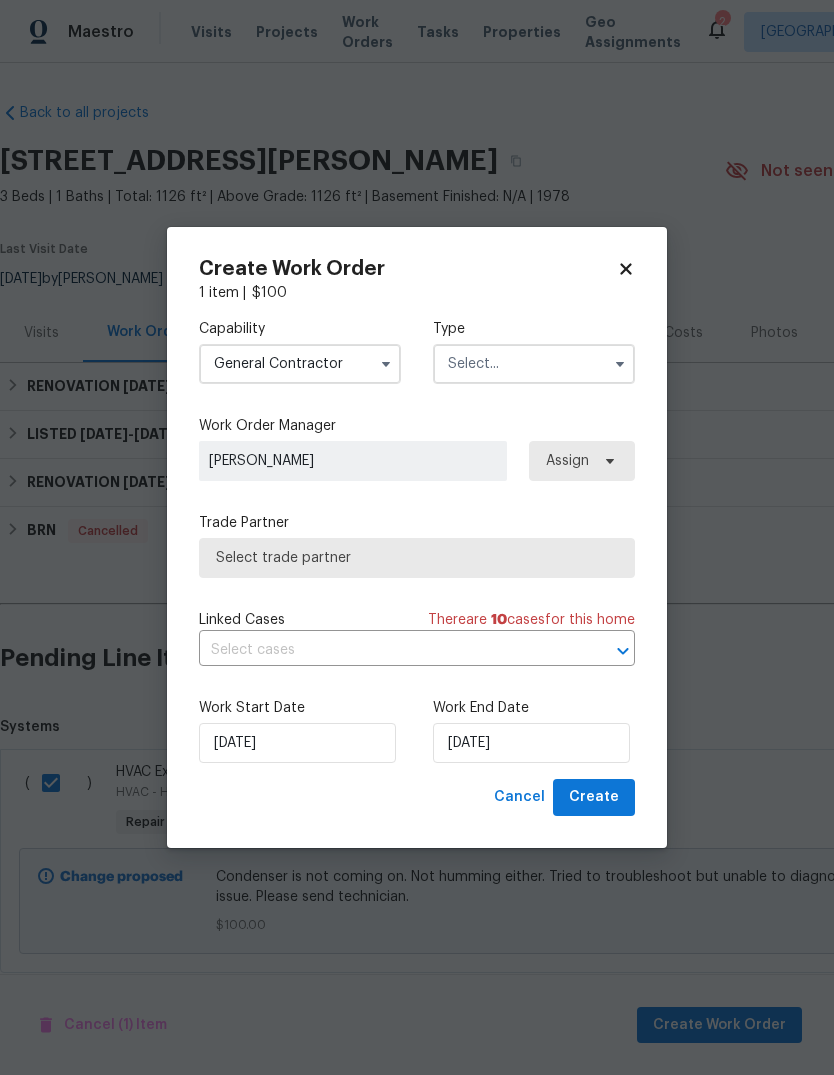 click at bounding box center (534, 364) 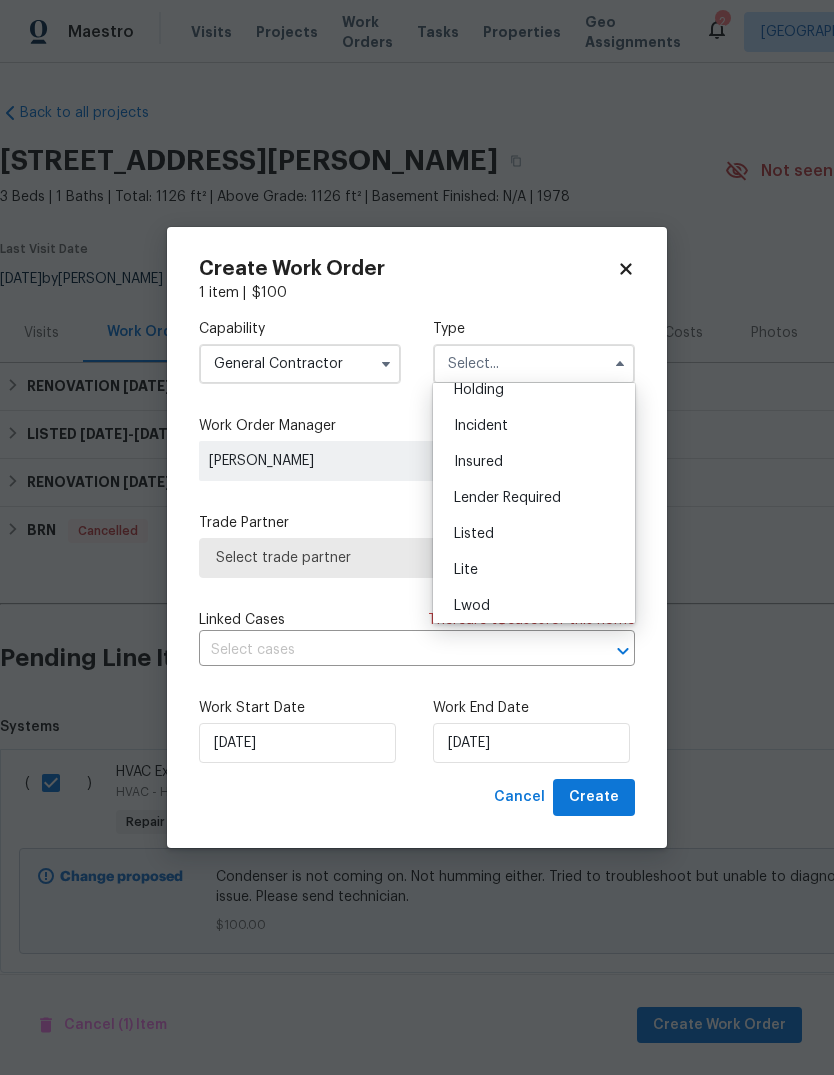 scroll, scrollTop: 143, scrollLeft: 0, axis: vertical 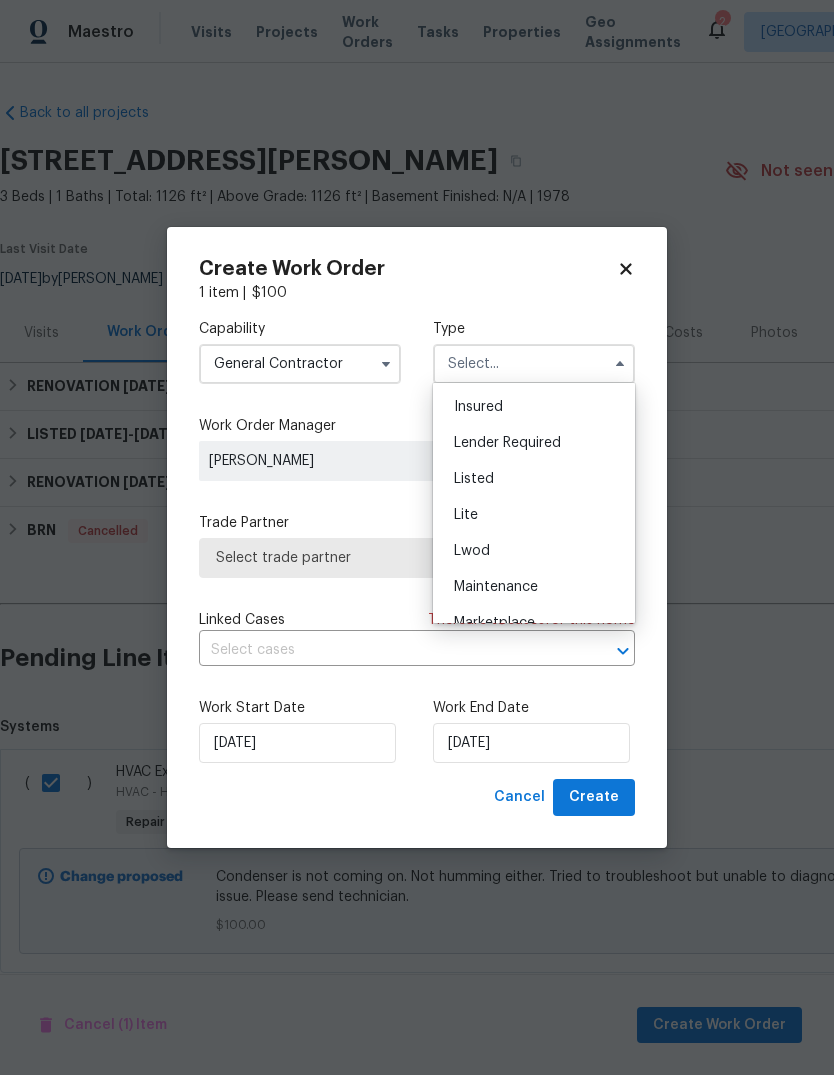 click on "Listed" at bounding box center (534, 479) 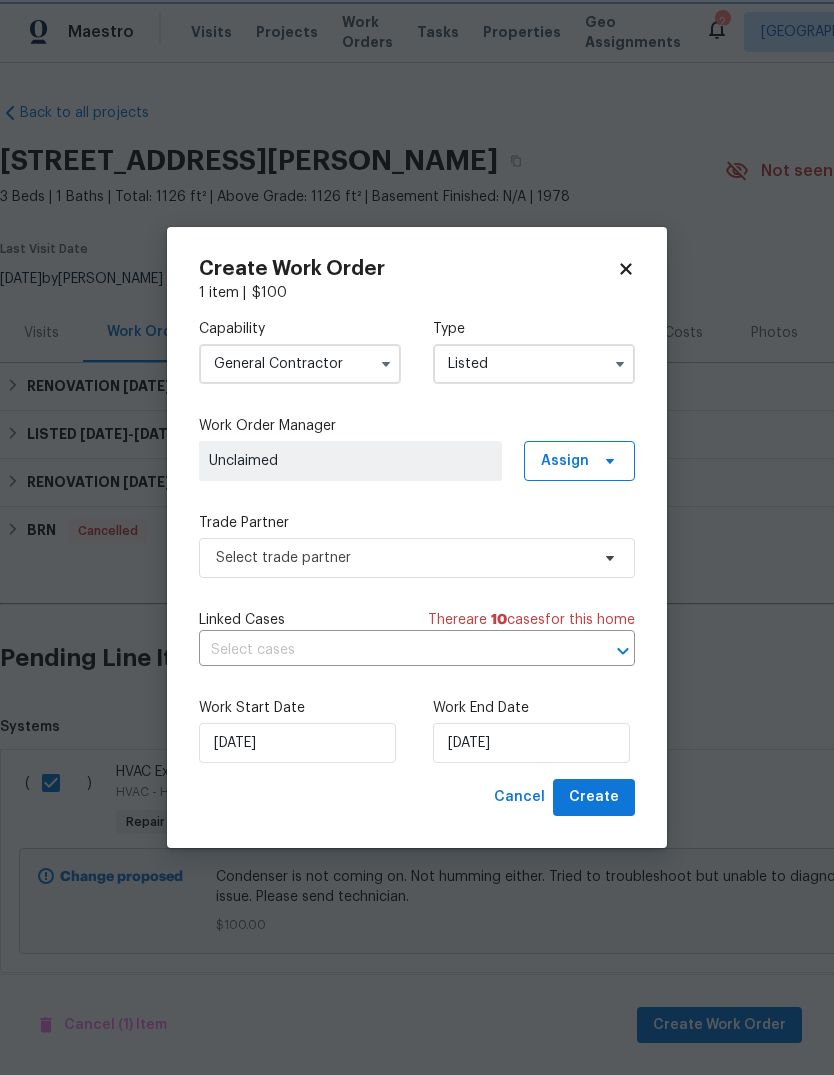 scroll, scrollTop: 0, scrollLeft: 0, axis: both 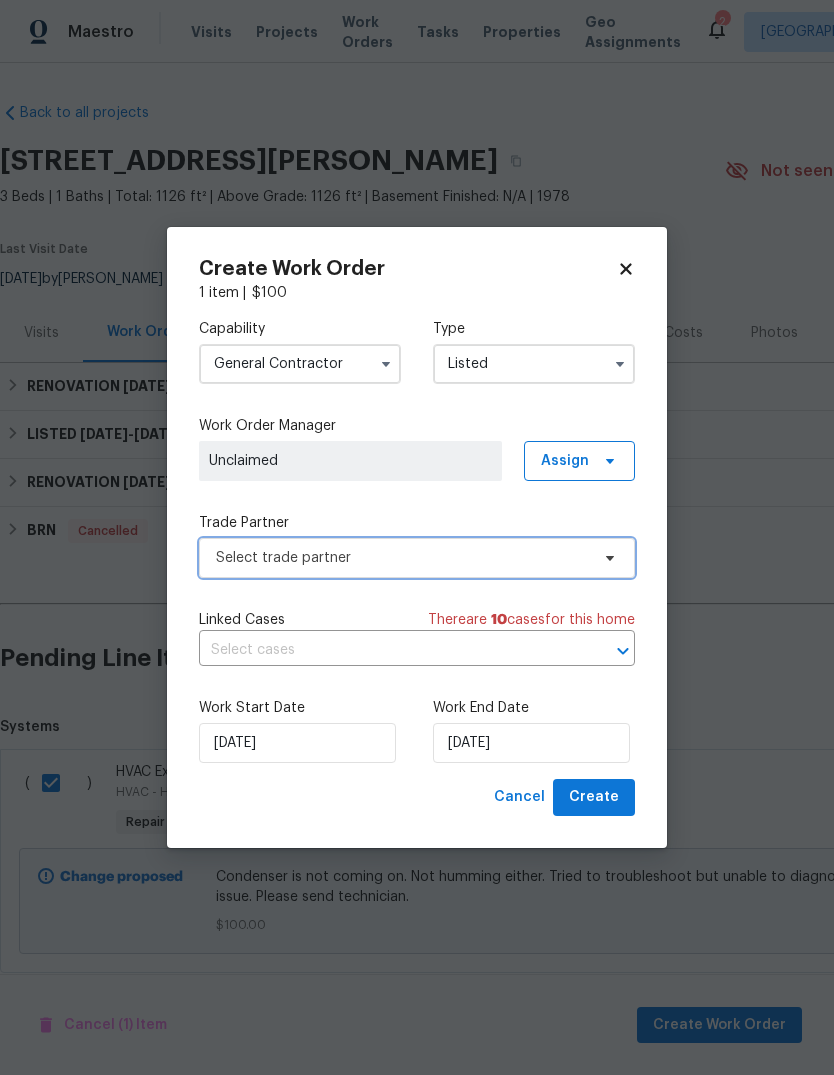 click on "Select trade partner" at bounding box center [402, 558] 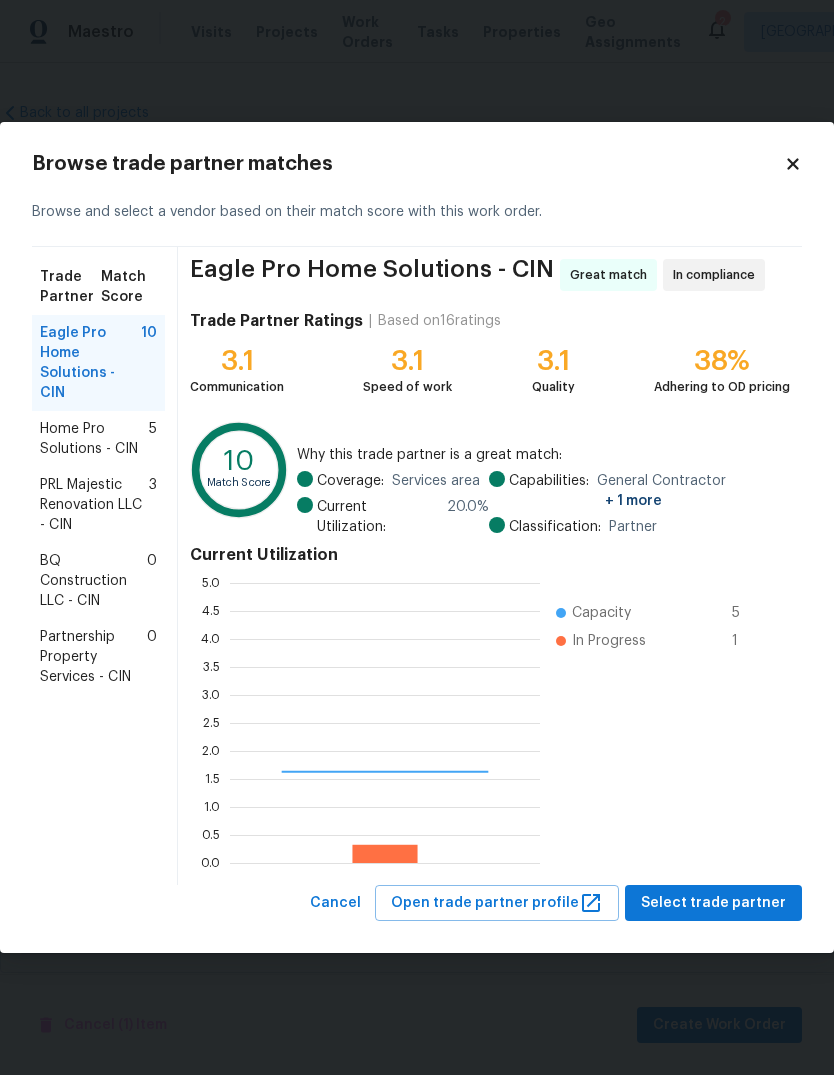 scroll, scrollTop: 2, scrollLeft: 2, axis: both 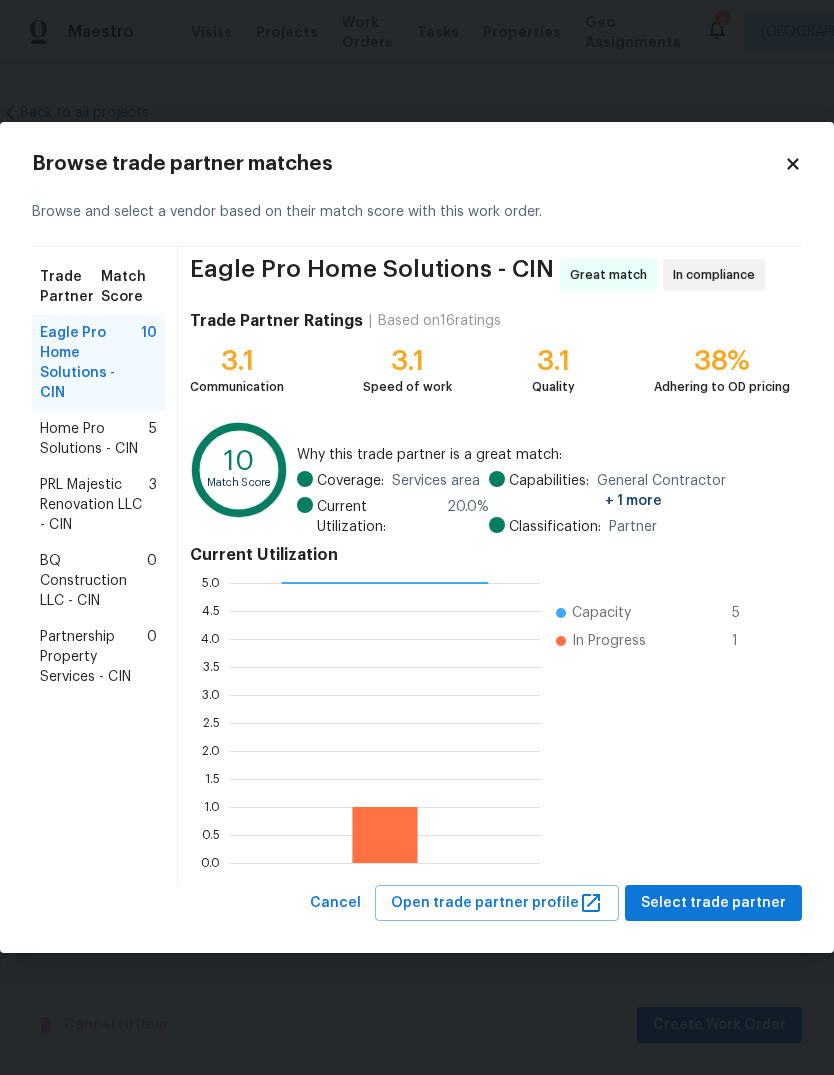 click on "Partnership Property Services - CIN" at bounding box center (93, 657) 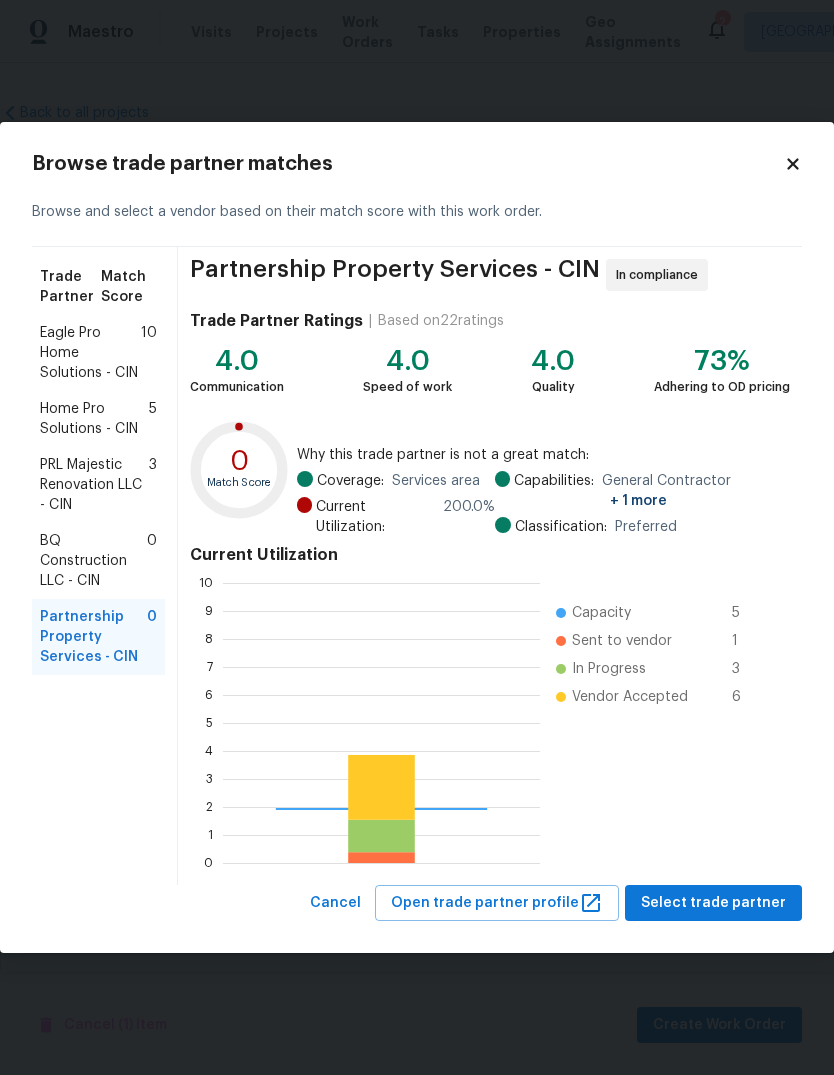 scroll, scrollTop: 2, scrollLeft: 2, axis: both 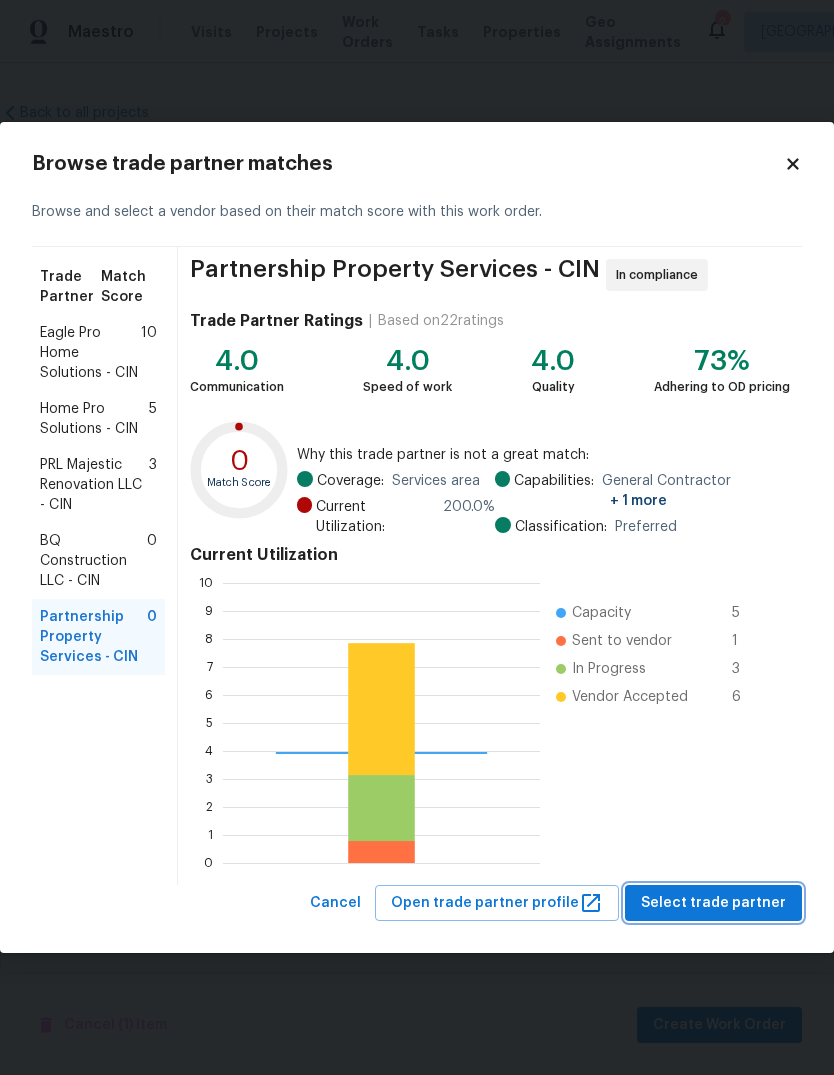 click on "Select trade partner" at bounding box center [713, 903] 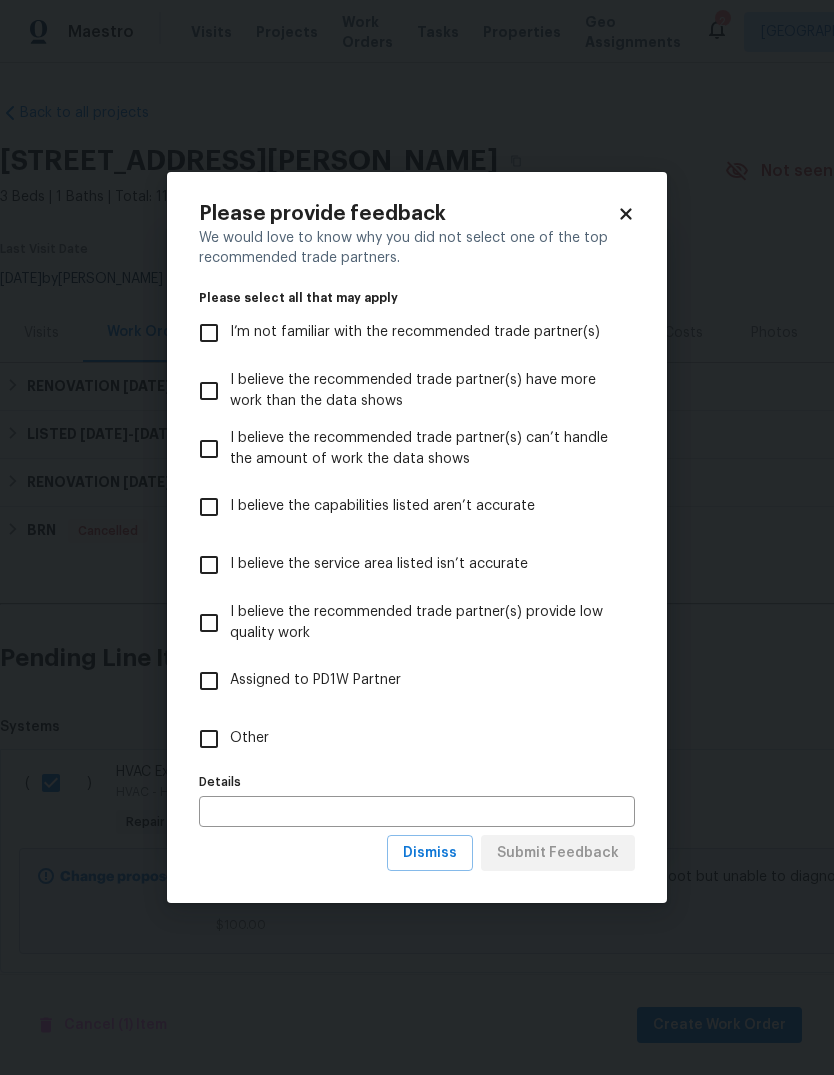 click on "Other" at bounding box center [209, 739] 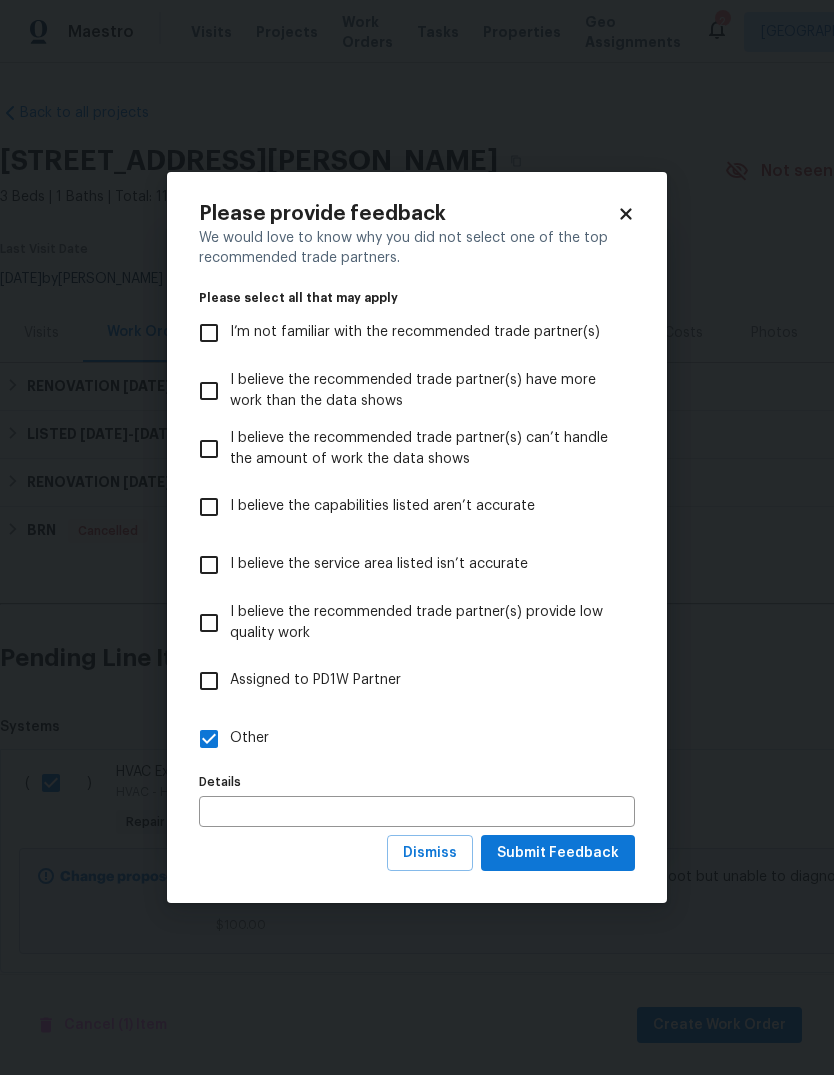 click at bounding box center (417, 811) 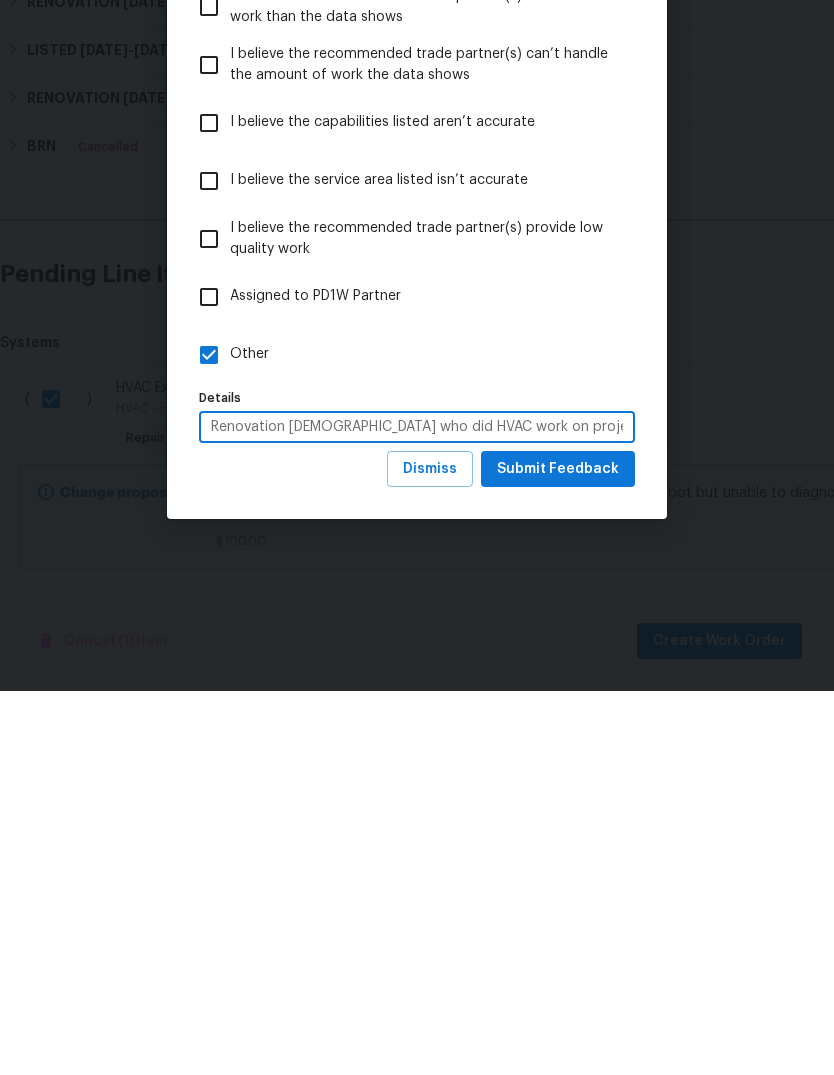 type on "Renovation contractor who did HVAC work on project?" 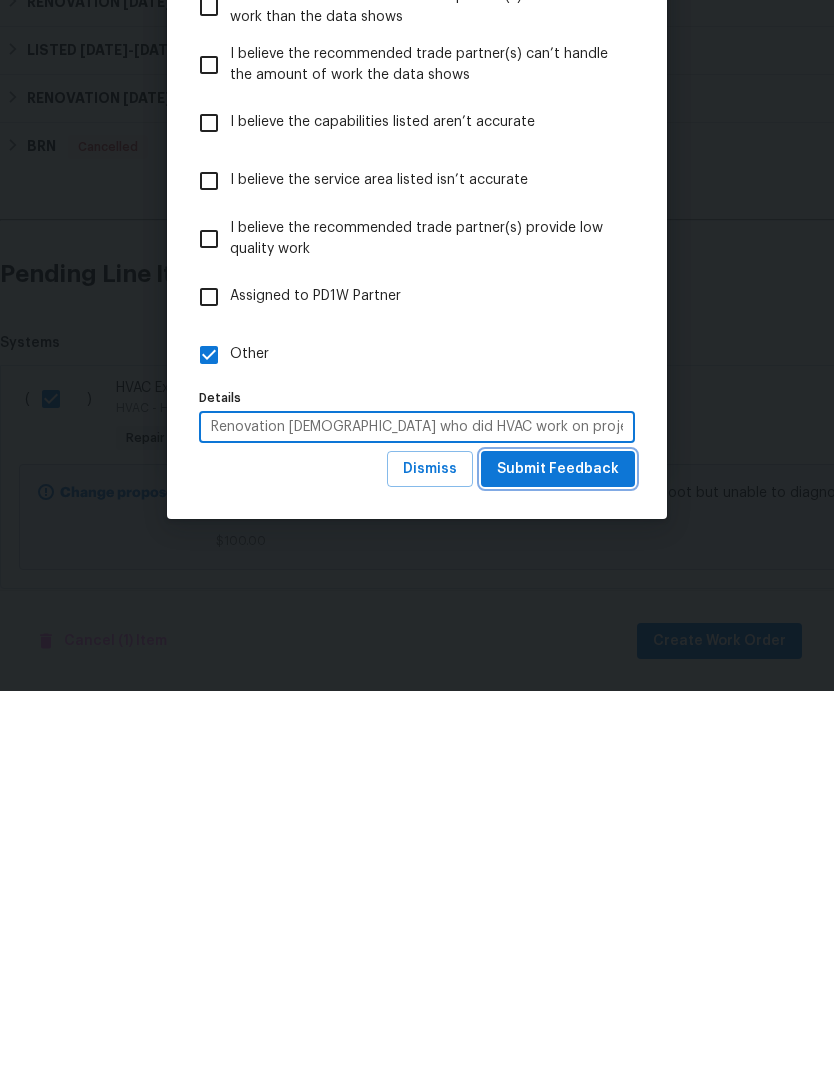 click on "Submit Feedback" at bounding box center (558, 853) 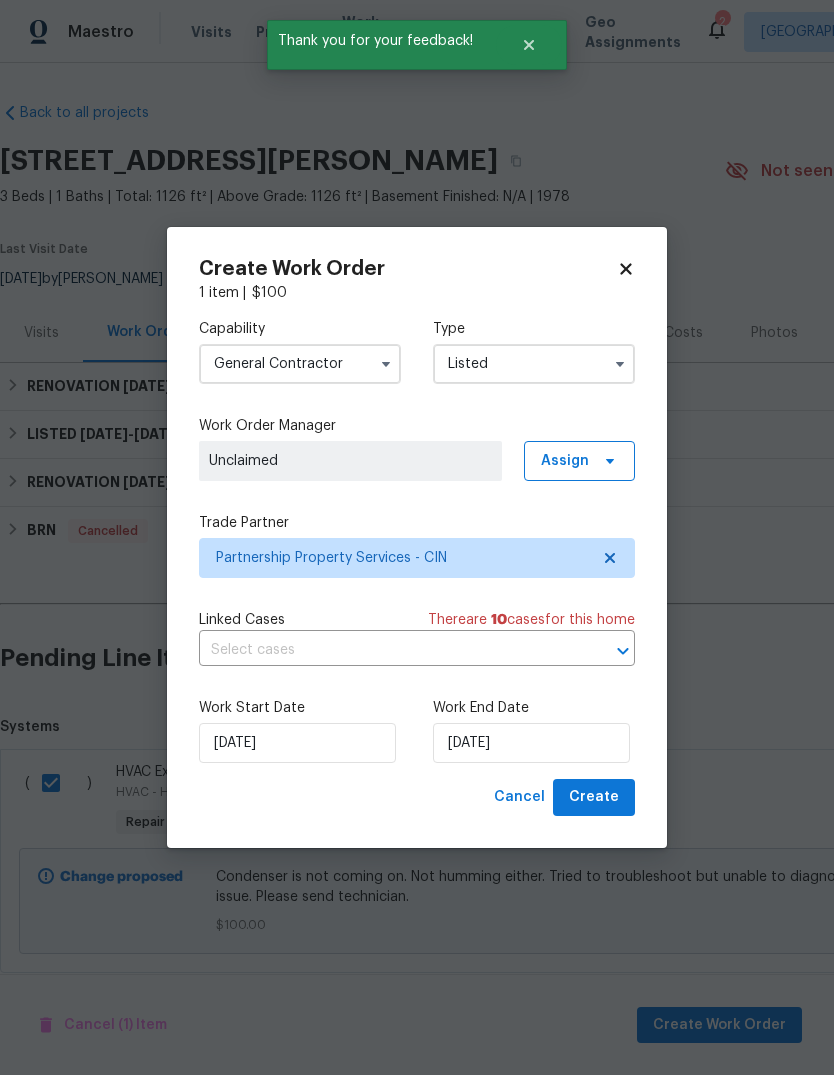 click on "Unclaimed" at bounding box center [350, 461] 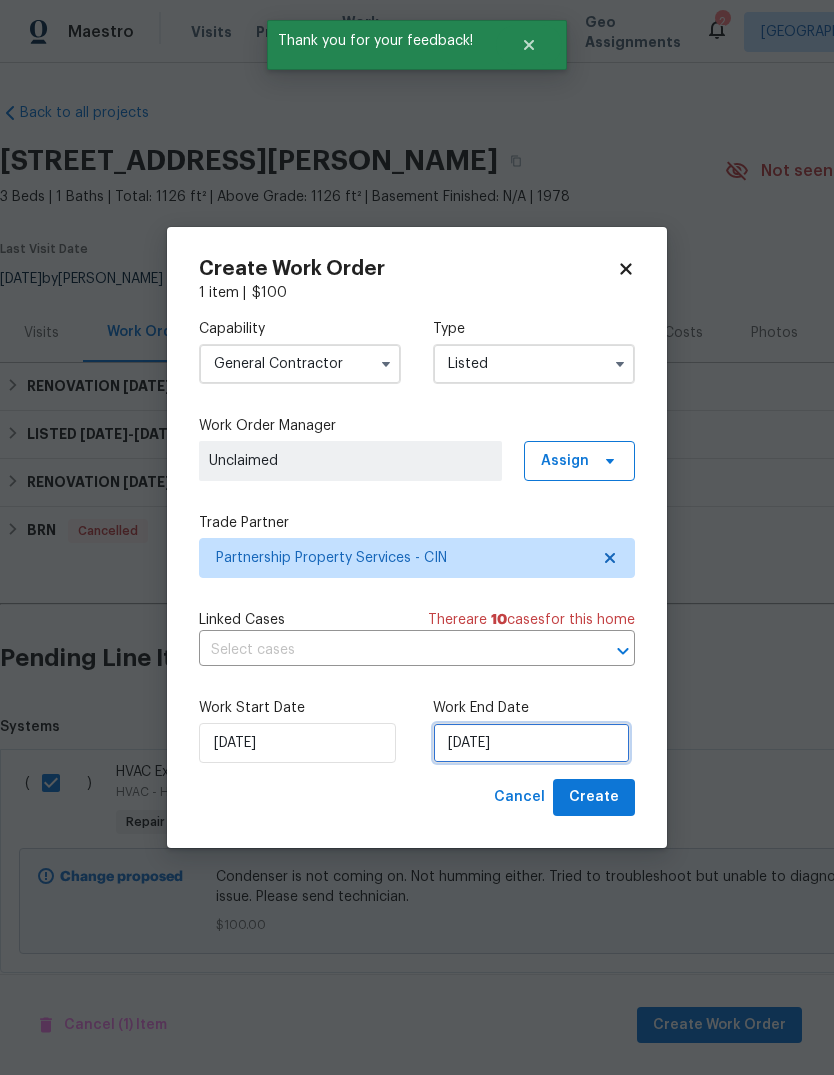 click on "[DATE]" at bounding box center (531, 743) 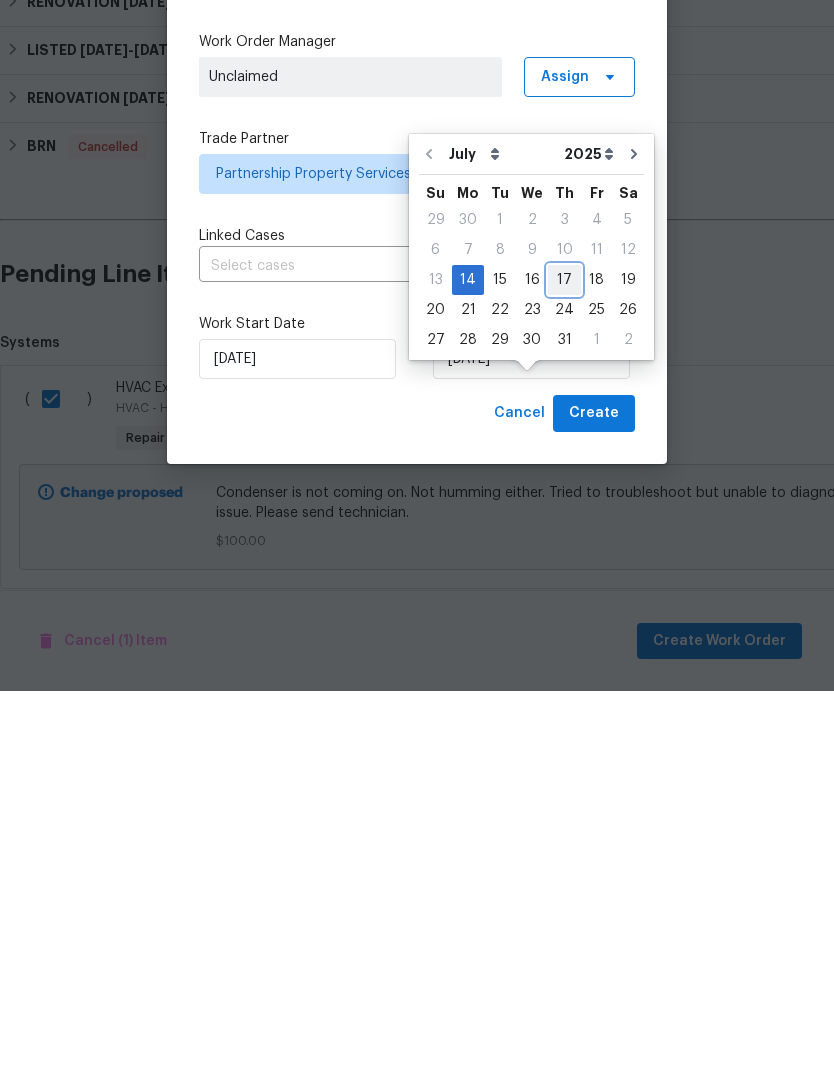 click on "17" at bounding box center [564, 664] 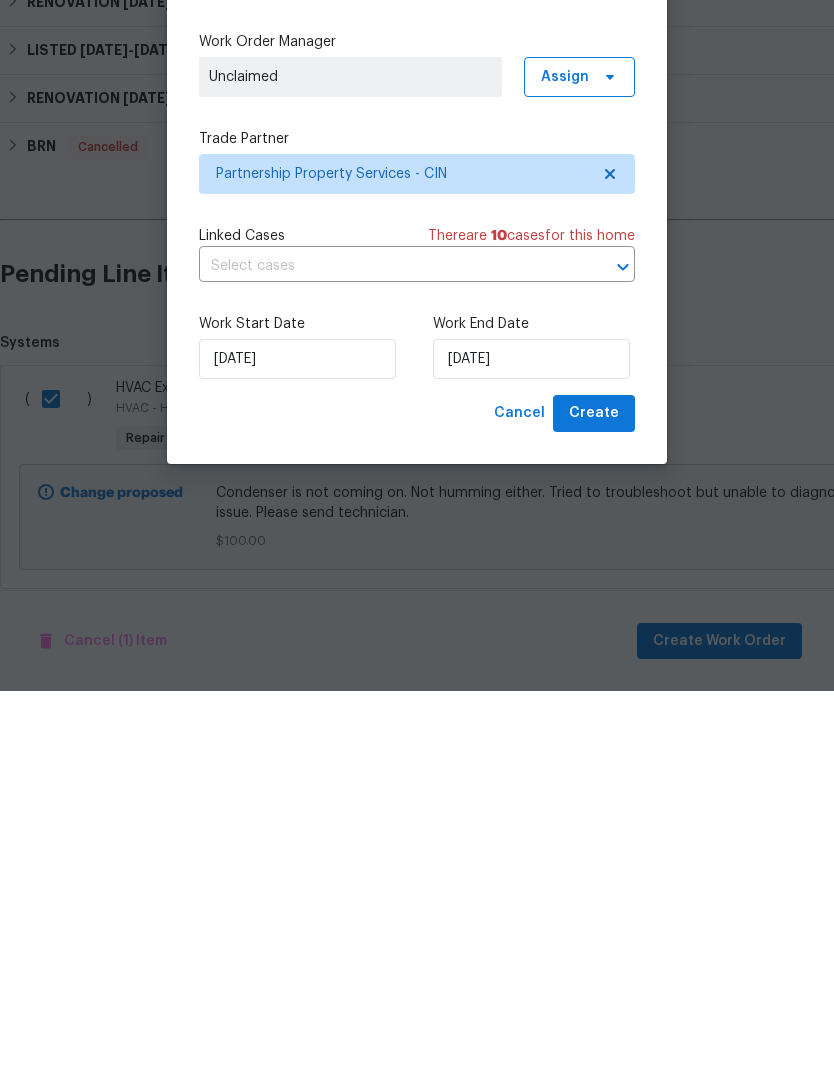 type on "[DATE]" 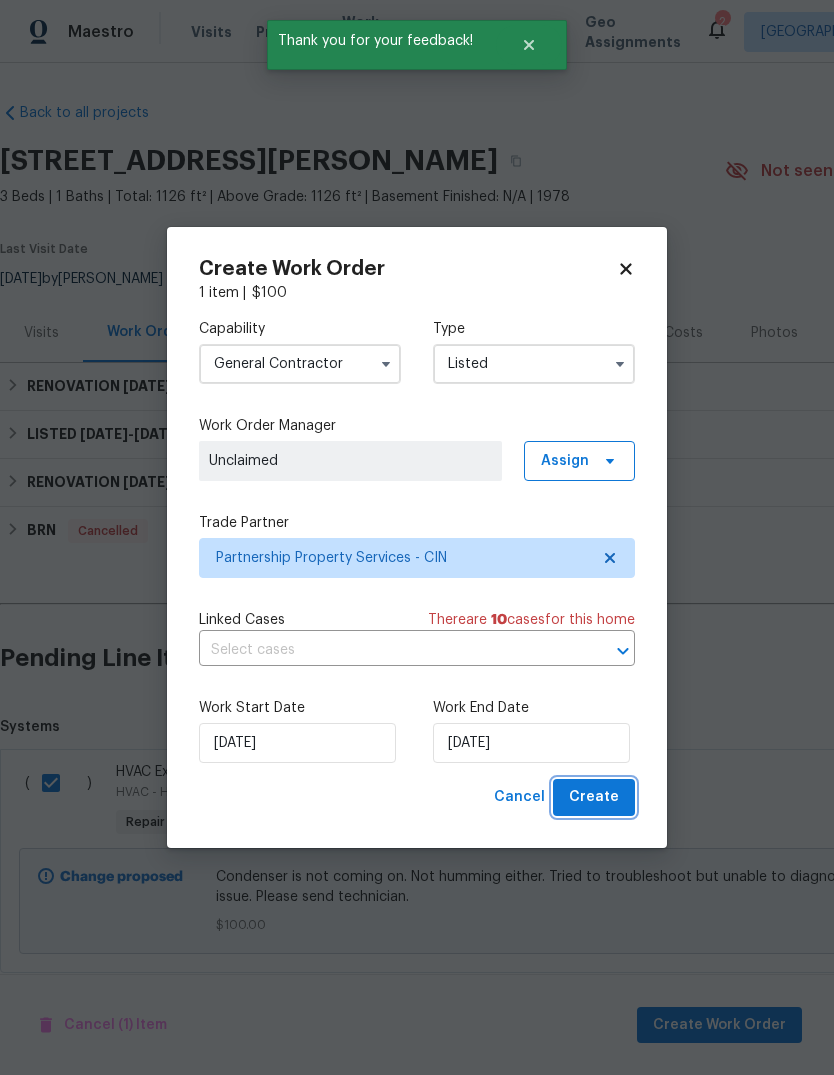click on "Create" at bounding box center [594, 797] 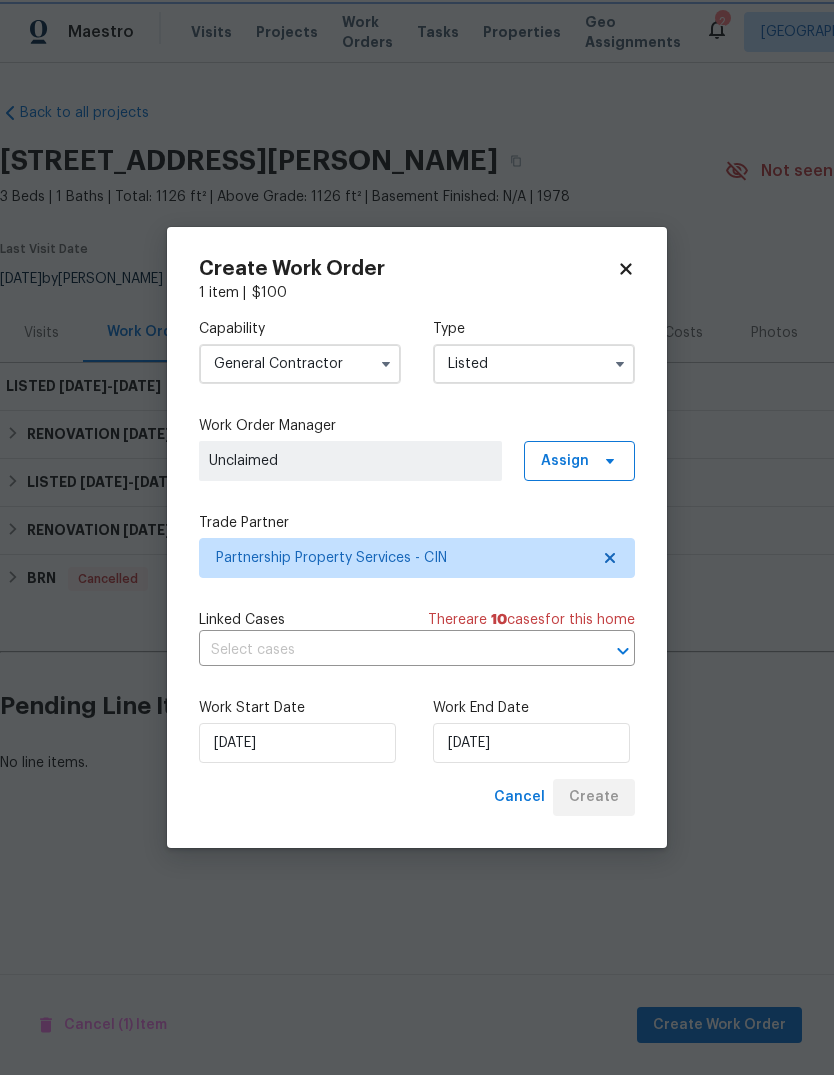 scroll, scrollTop: 0, scrollLeft: 0, axis: both 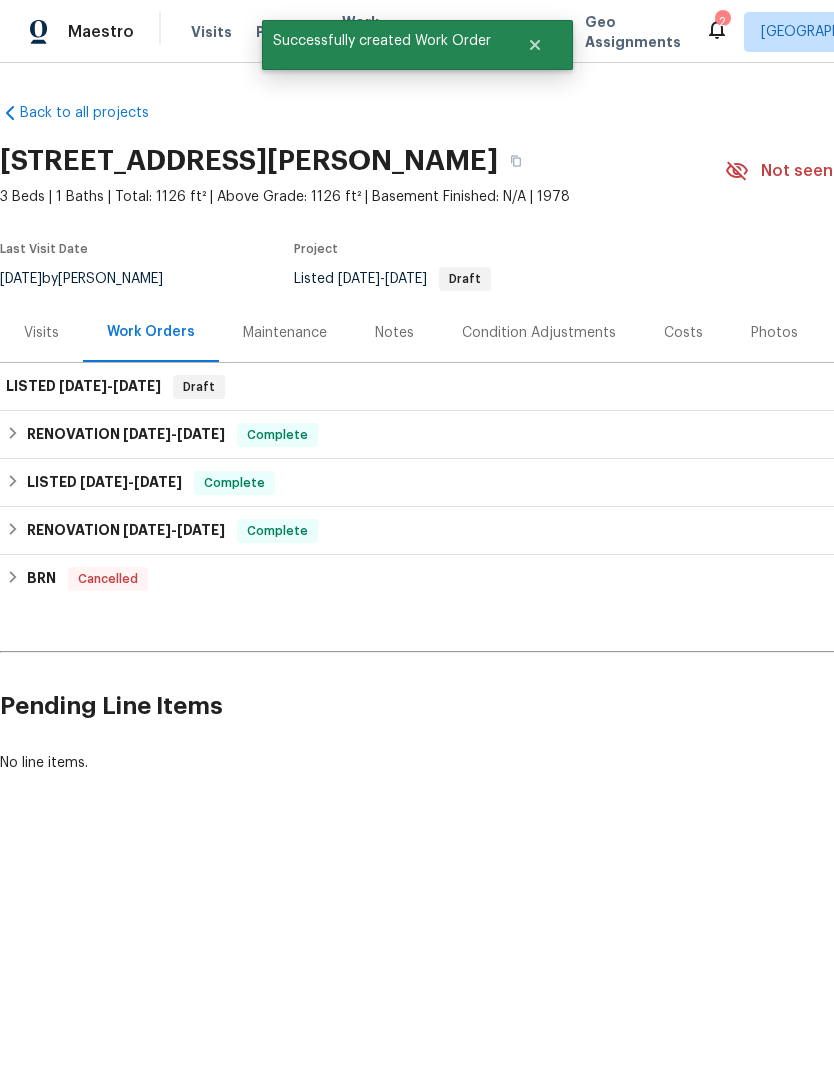 click on "Pending Line Items" at bounding box center (503, 706) 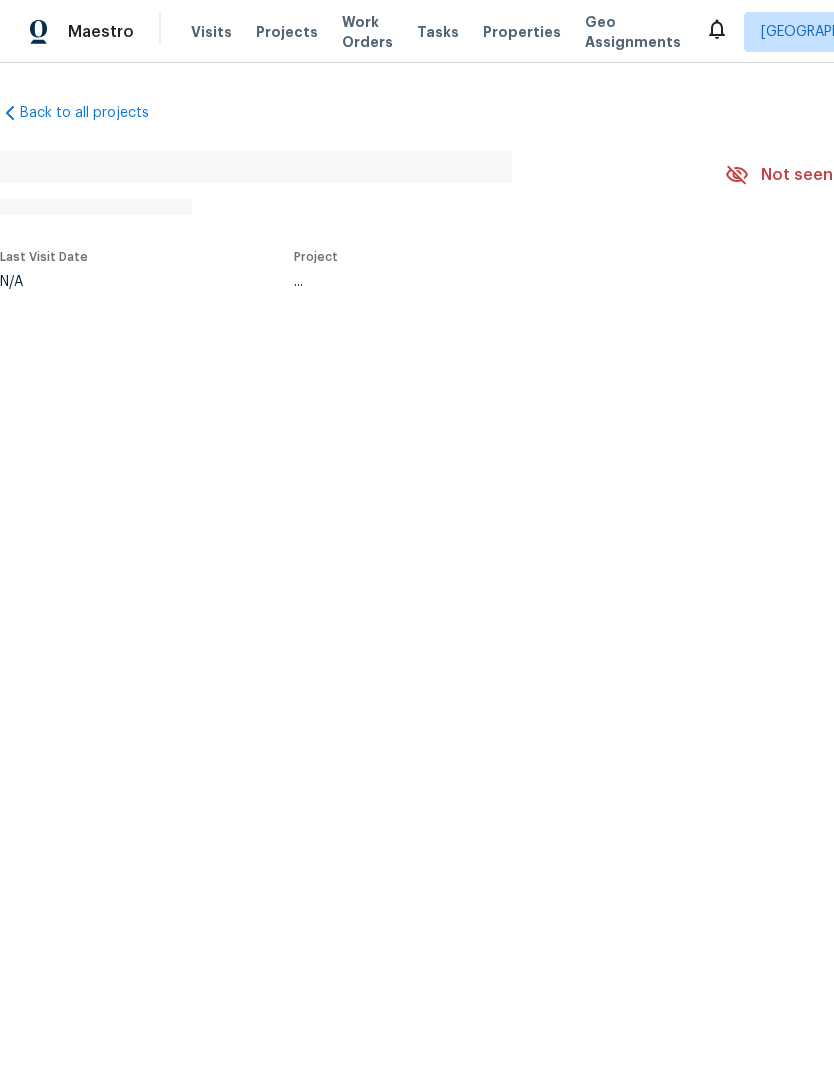 scroll, scrollTop: 0, scrollLeft: 0, axis: both 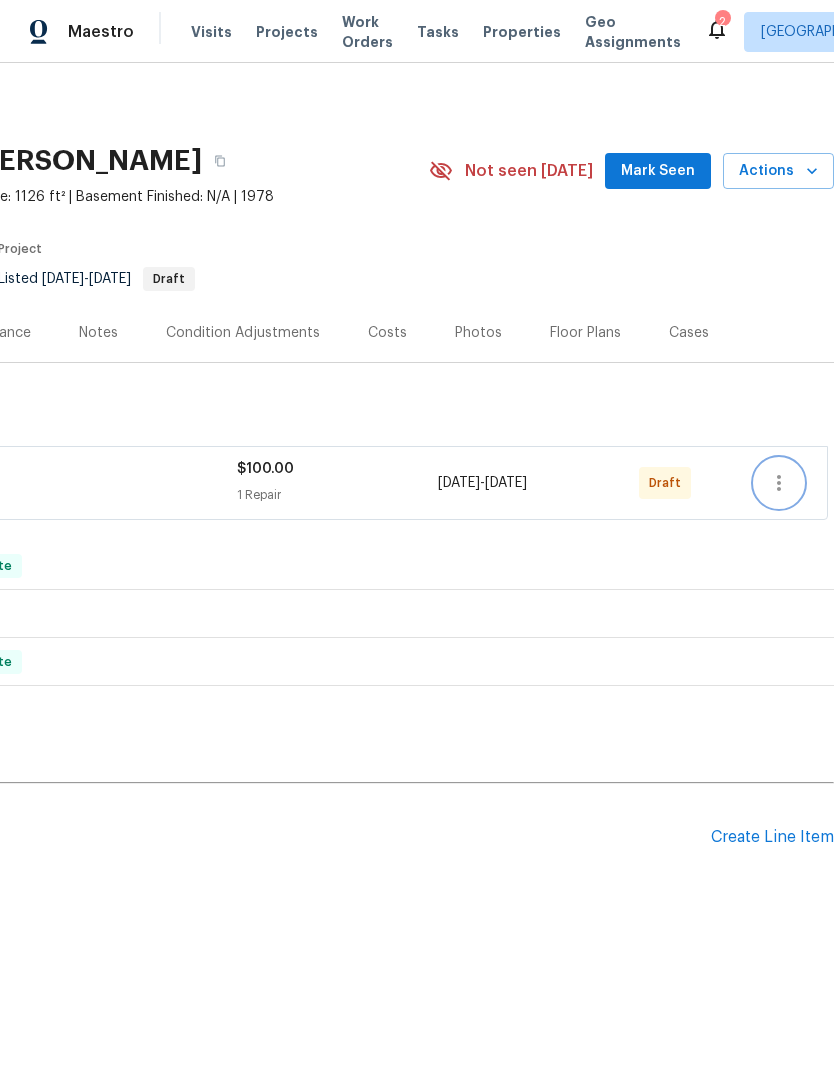 click 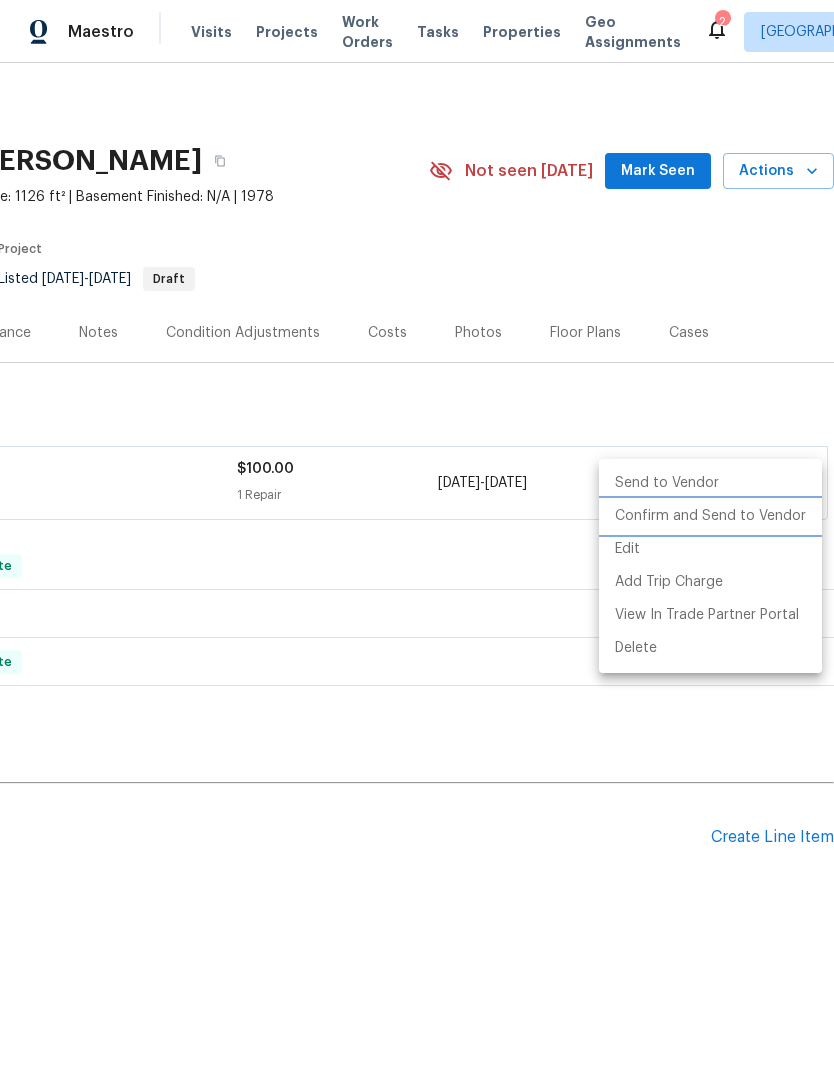 click on "Confirm and Send to Vendor" at bounding box center (710, 516) 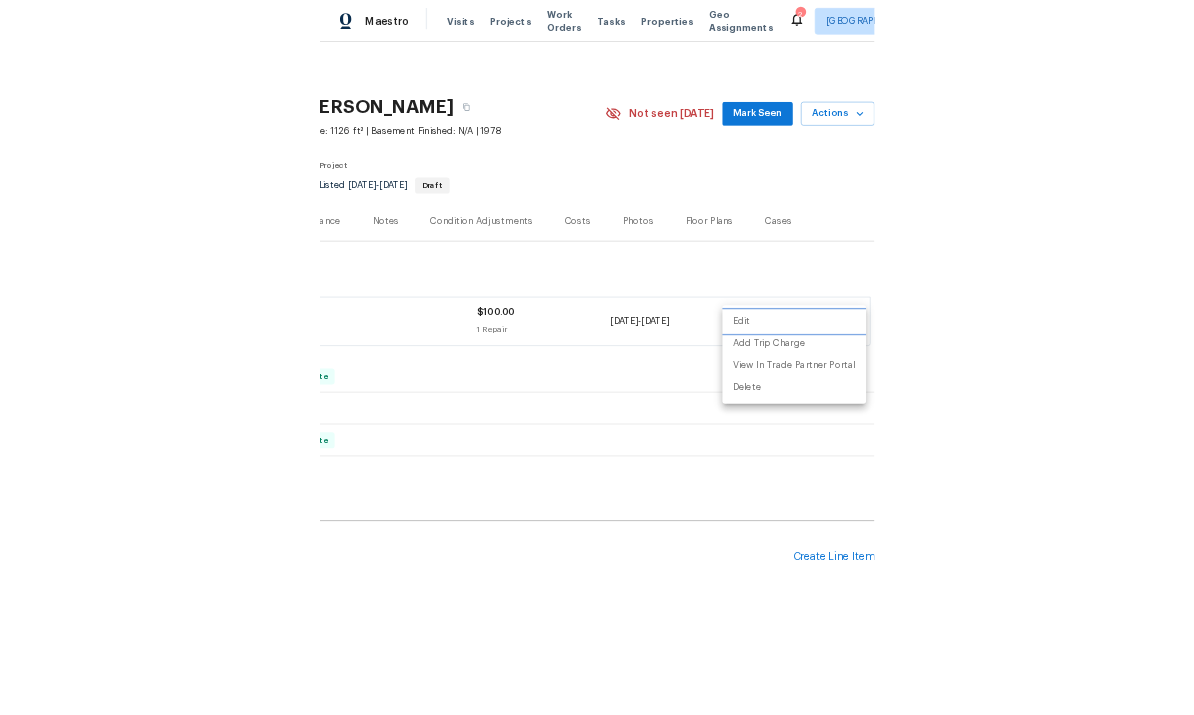scroll, scrollTop: 0, scrollLeft: 0, axis: both 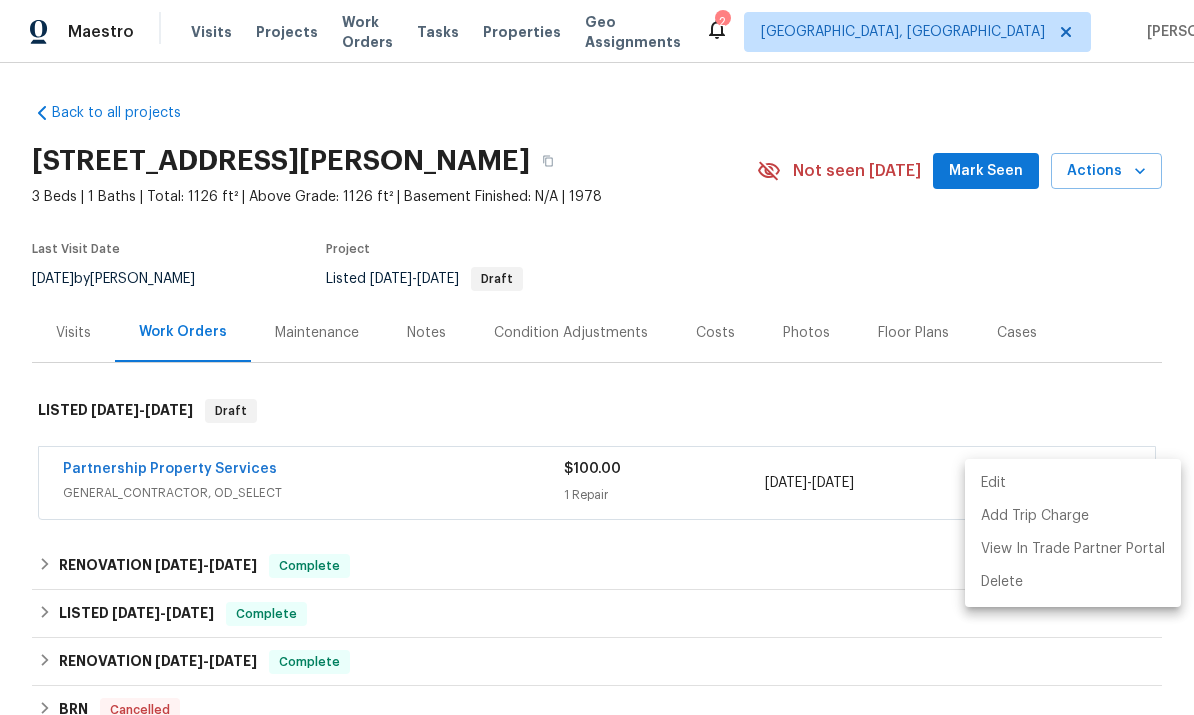 click at bounding box center [597, 357] 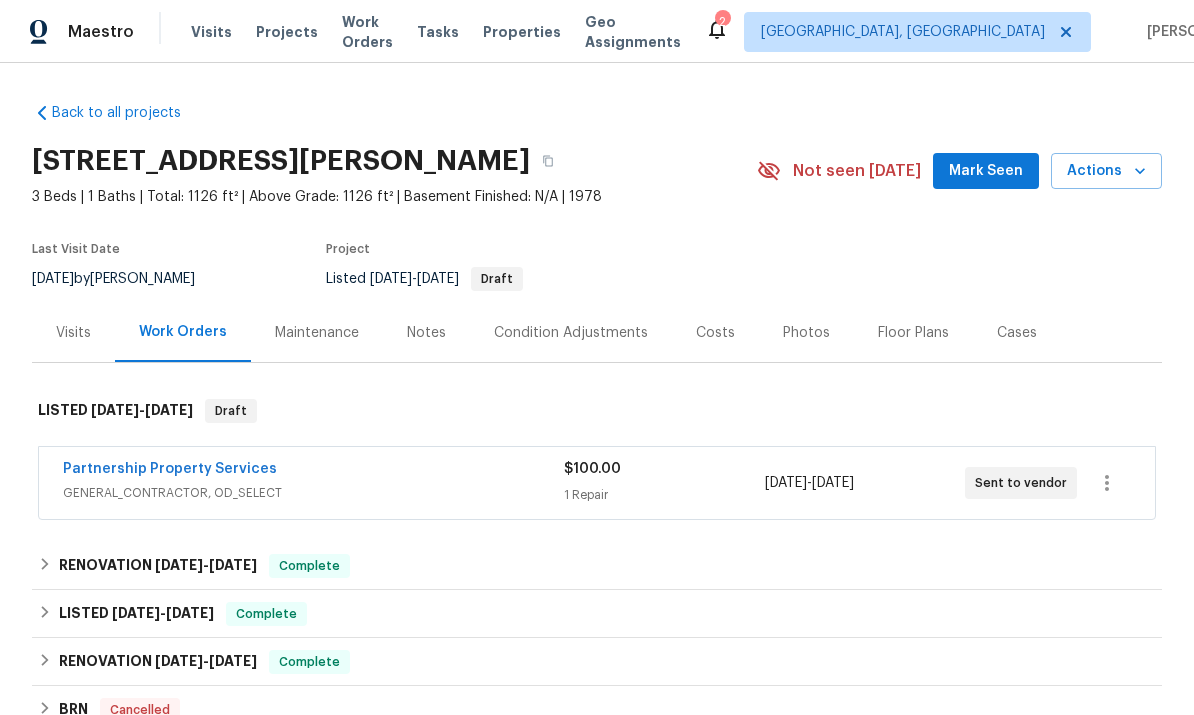 click on "Partnership Property Services" at bounding box center (170, 469) 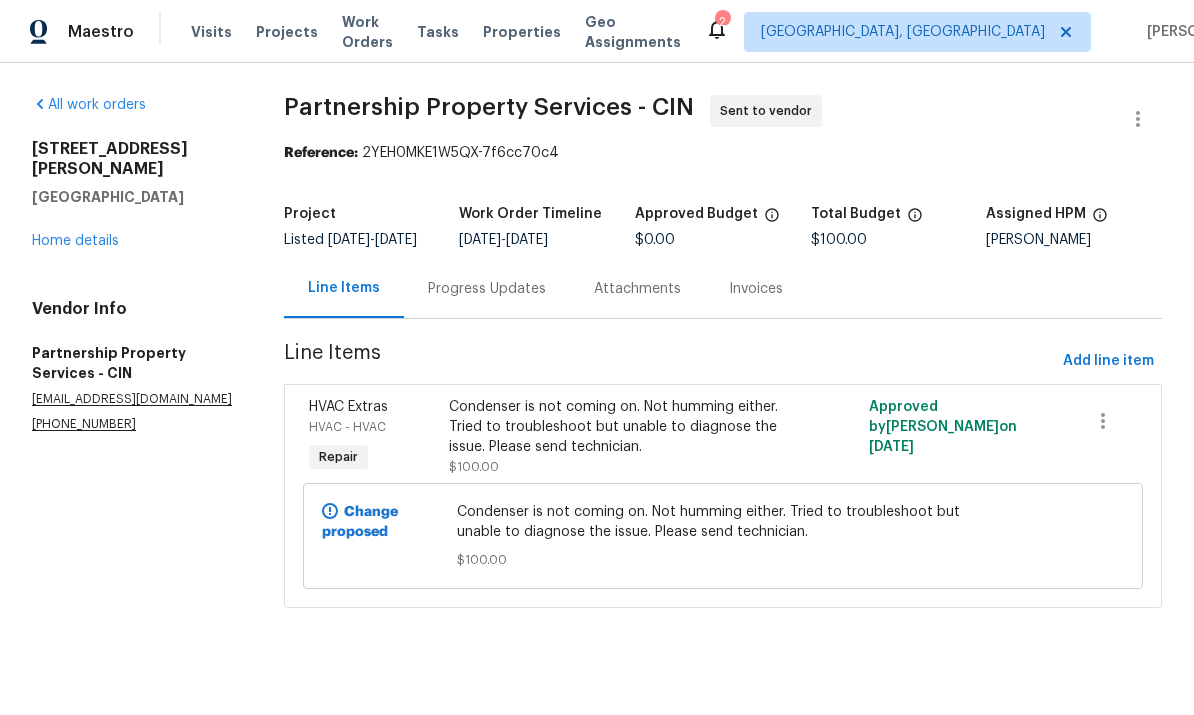click on "Progress Updates" at bounding box center (487, 289) 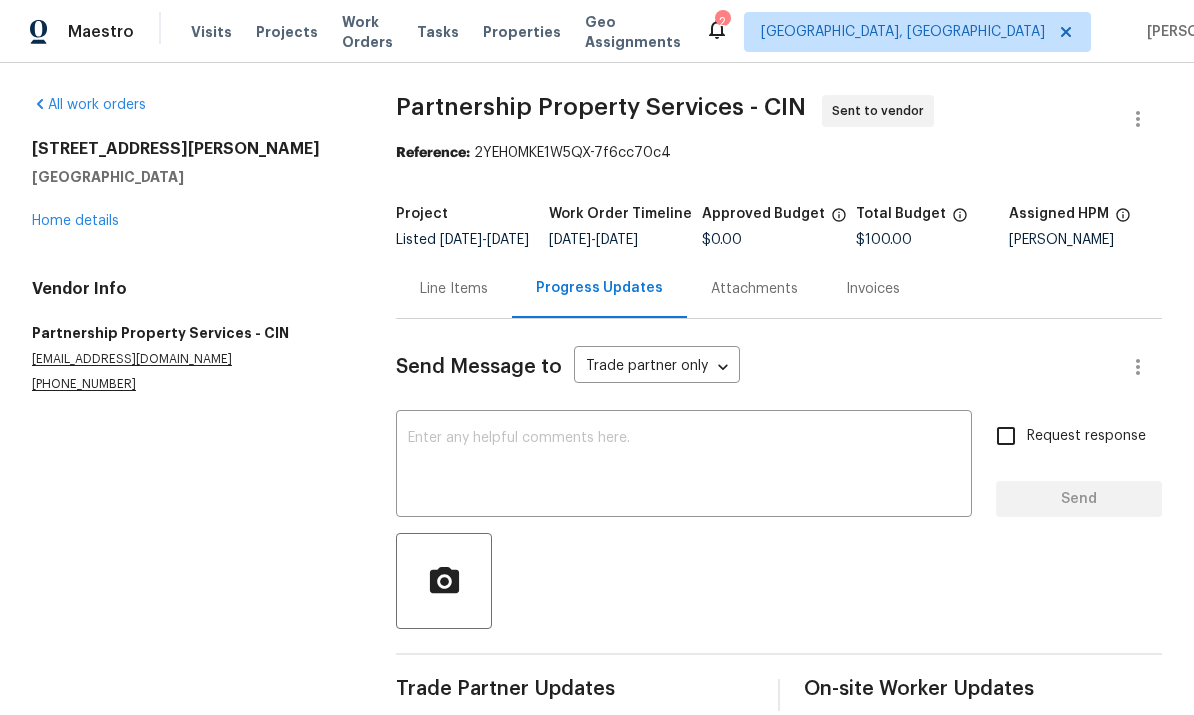 click at bounding box center [684, 466] 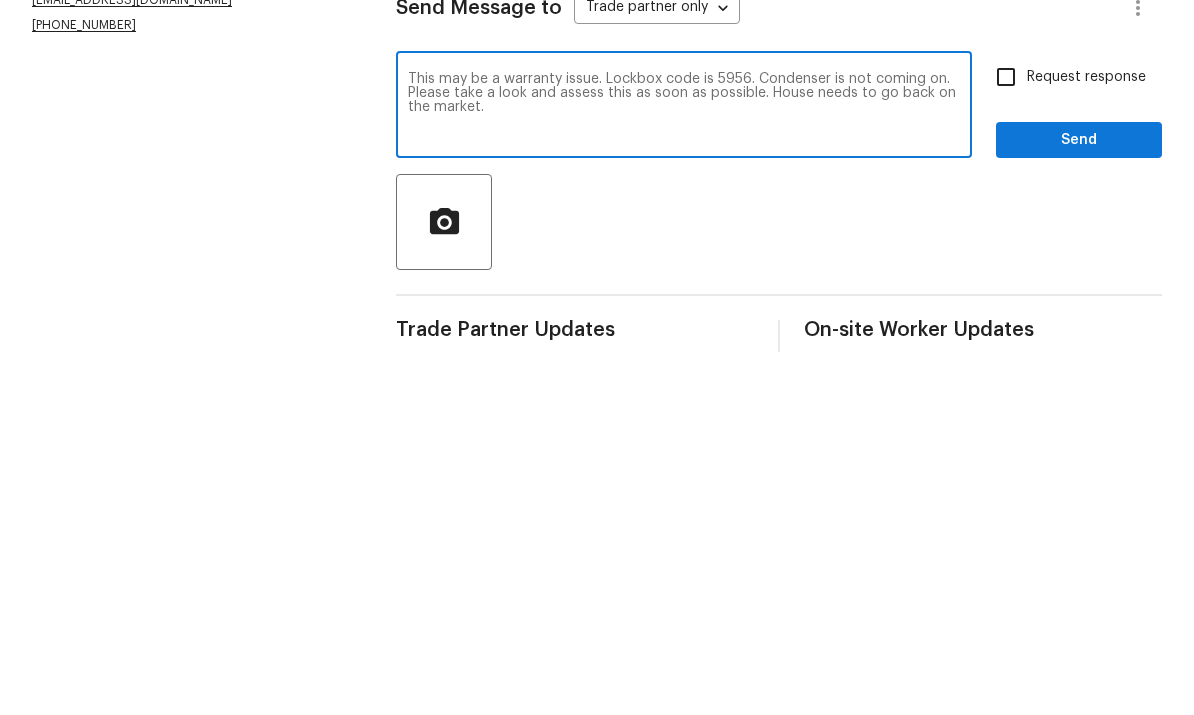 type on "This may be a warranty issue. Lockbox code is 5956. Condenser is not coming on. Please take a look and assess this as soon as possible. House needs to go back on the market." 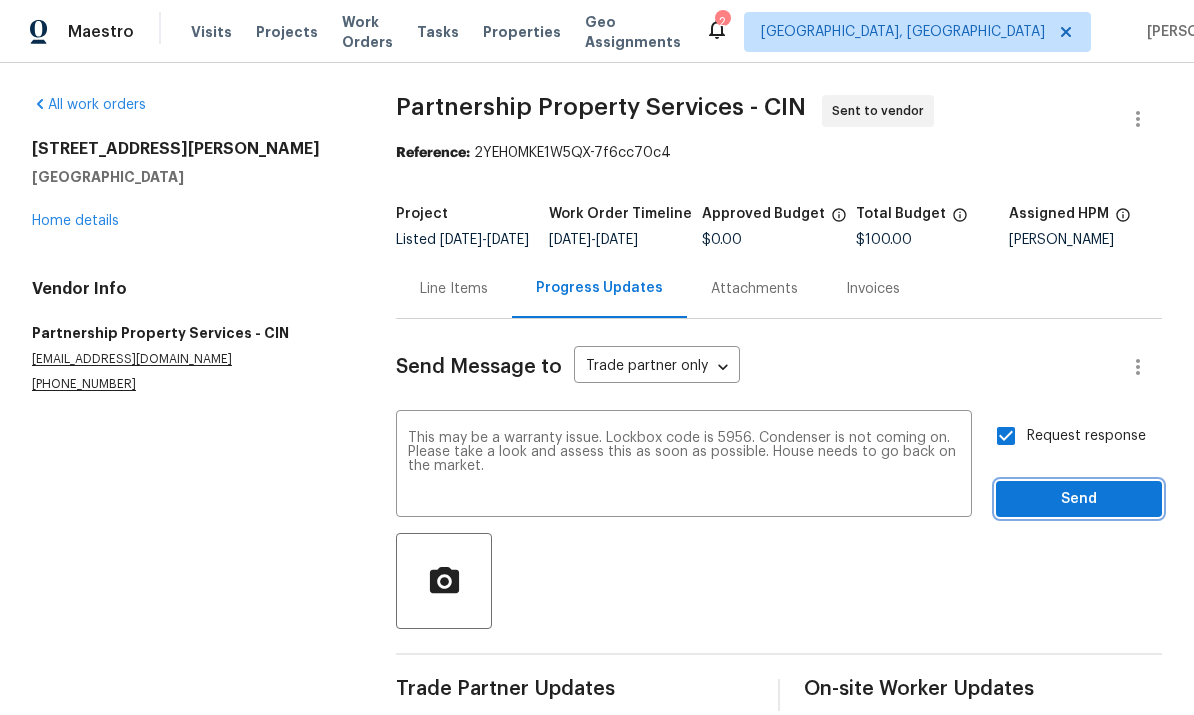 click on "Send" at bounding box center [1079, 499] 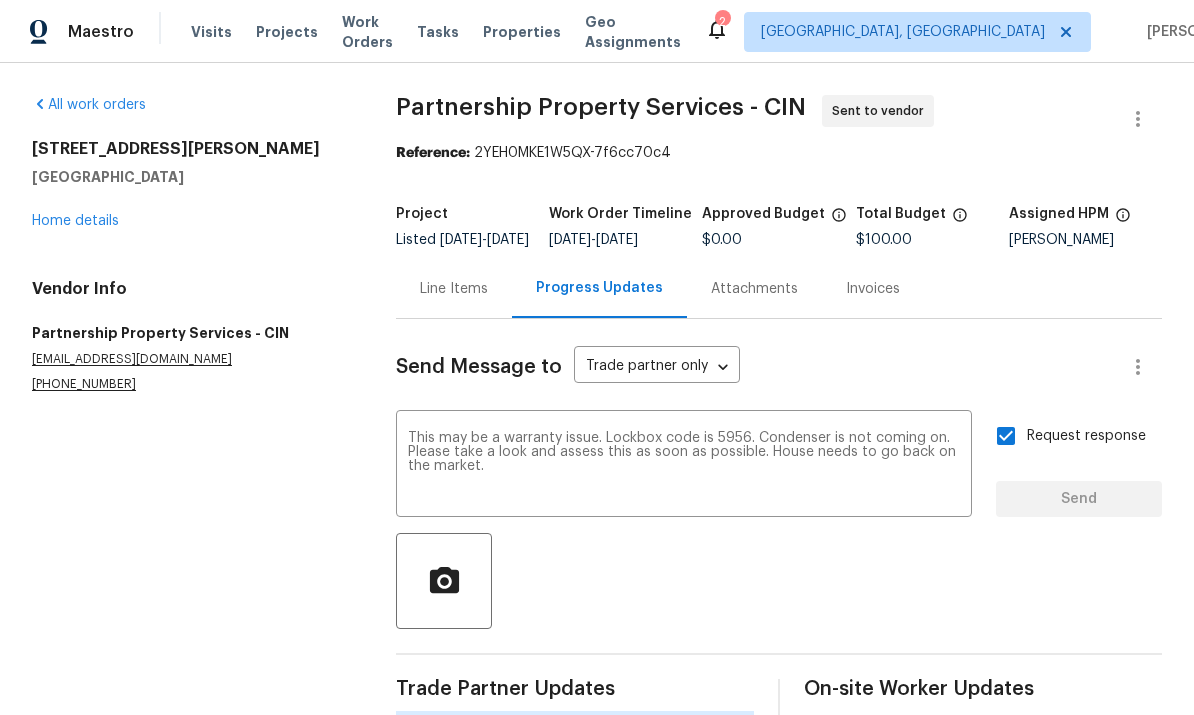 type 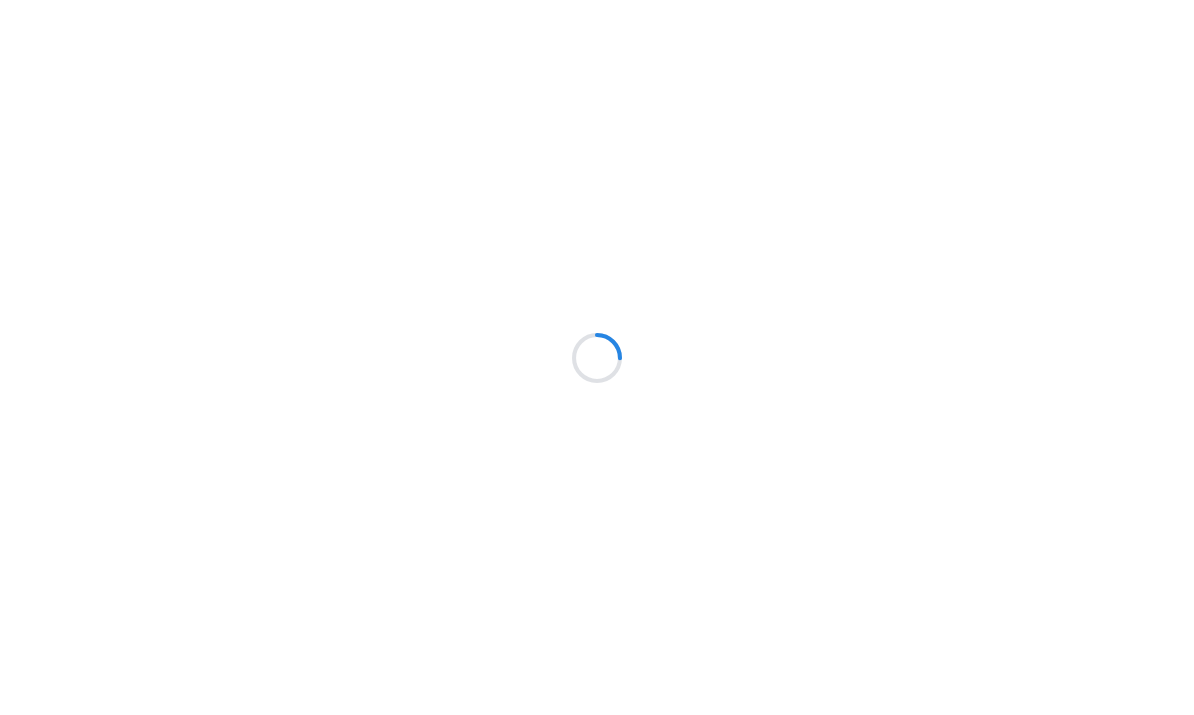 scroll, scrollTop: 0, scrollLeft: 0, axis: both 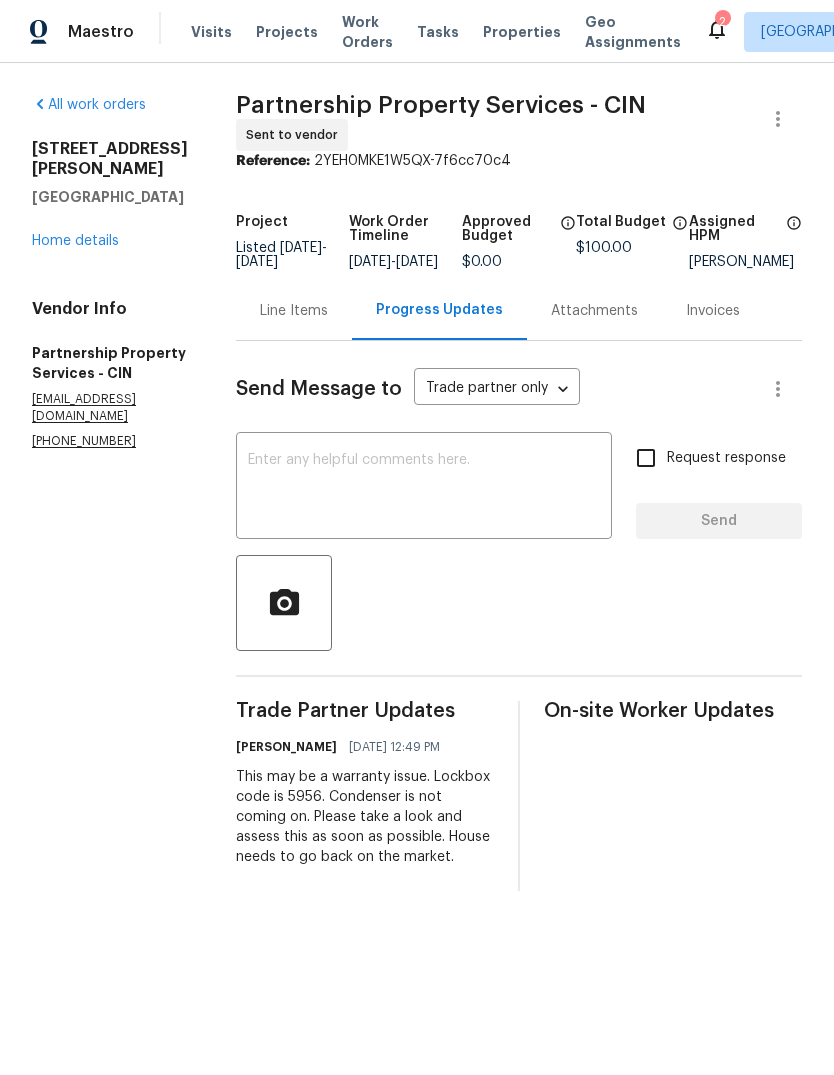 click 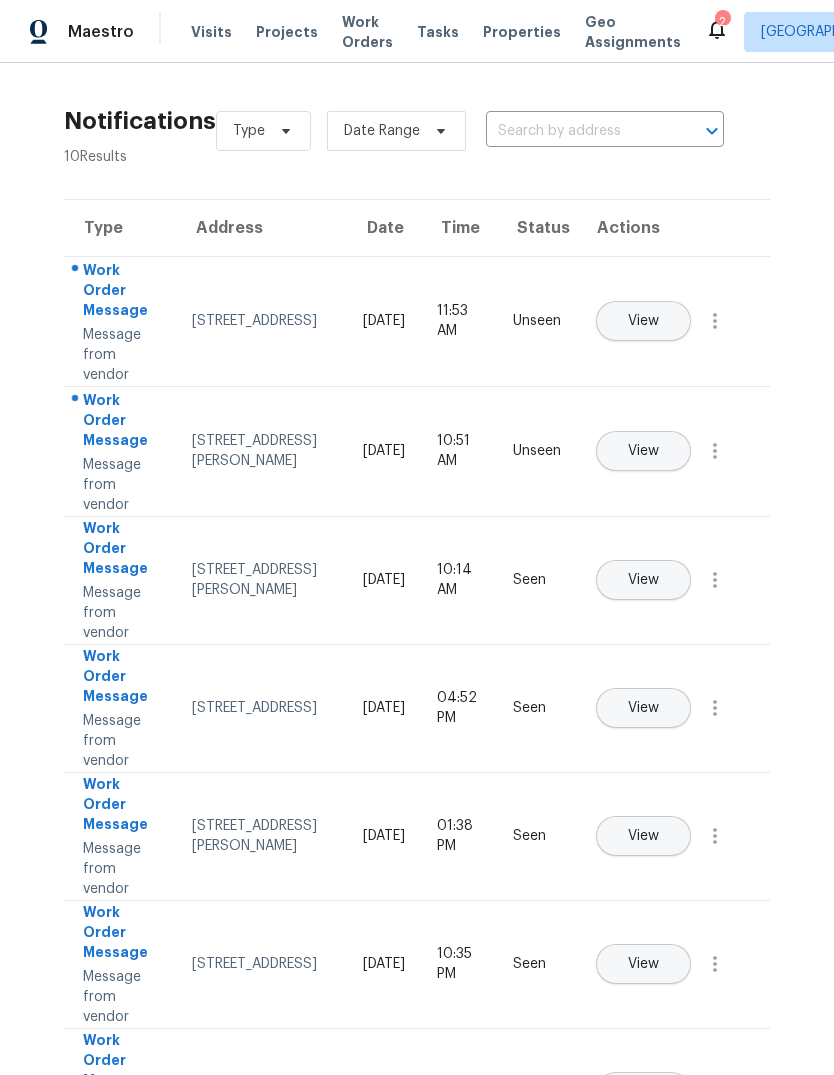 click on "Work Order Message" at bounding box center (121, 292) 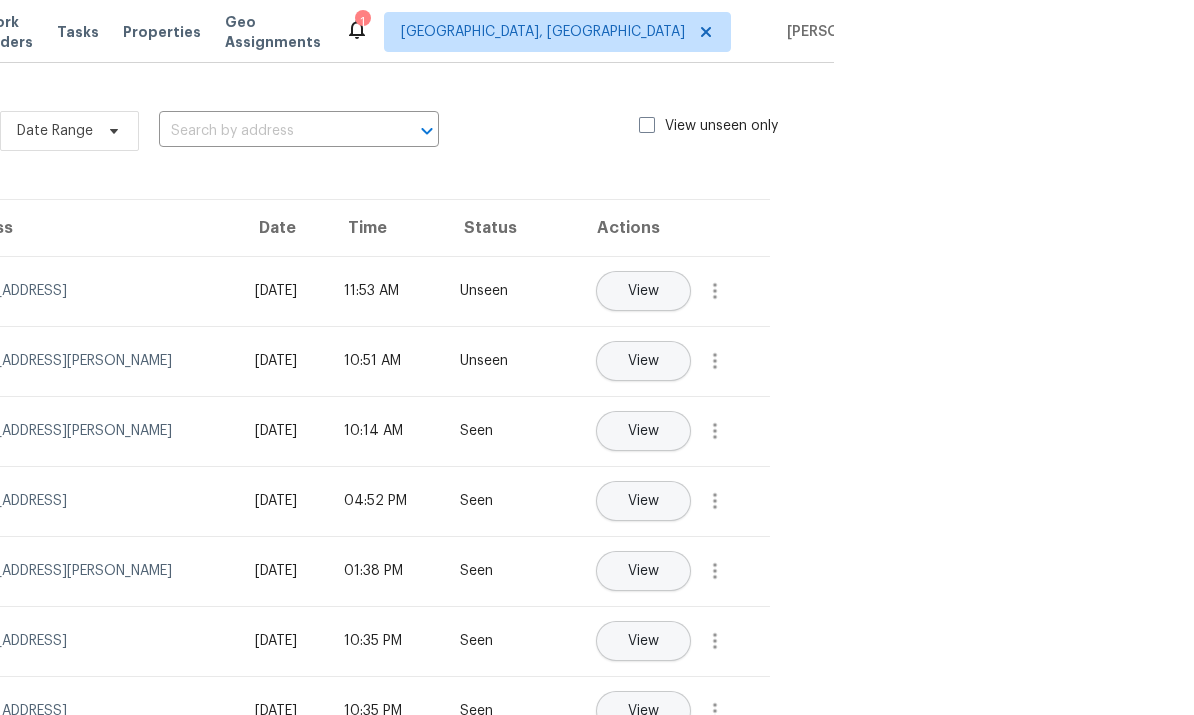 scroll, scrollTop: 0, scrollLeft: 0, axis: both 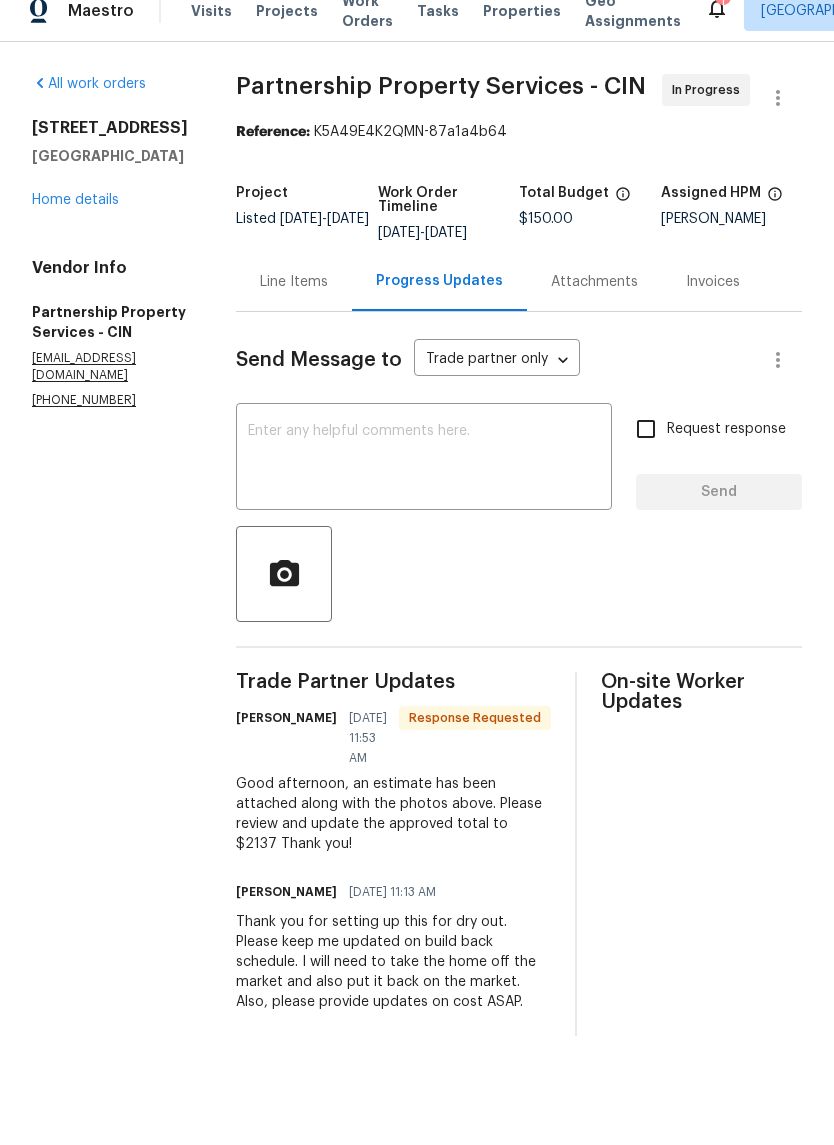 click at bounding box center [424, 480] 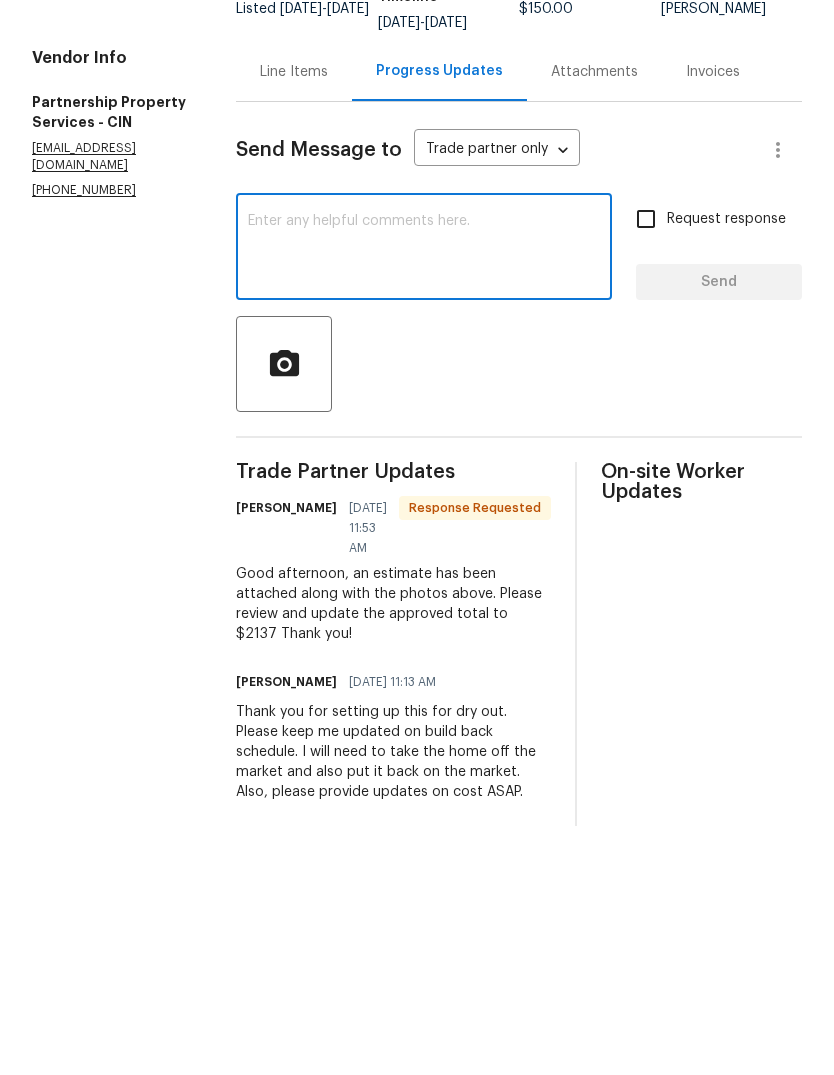 scroll, scrollTop: 15, scrollLeft: 0, axis: vertical 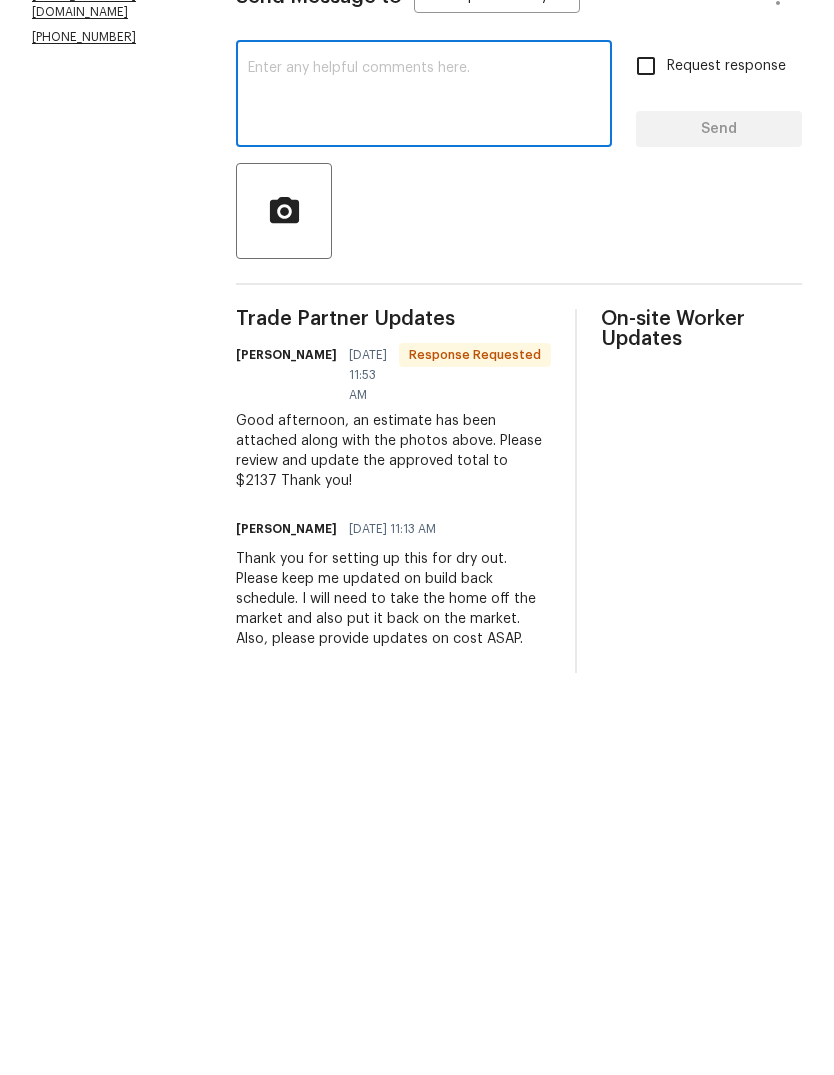 click at bounding box center [424, 480] 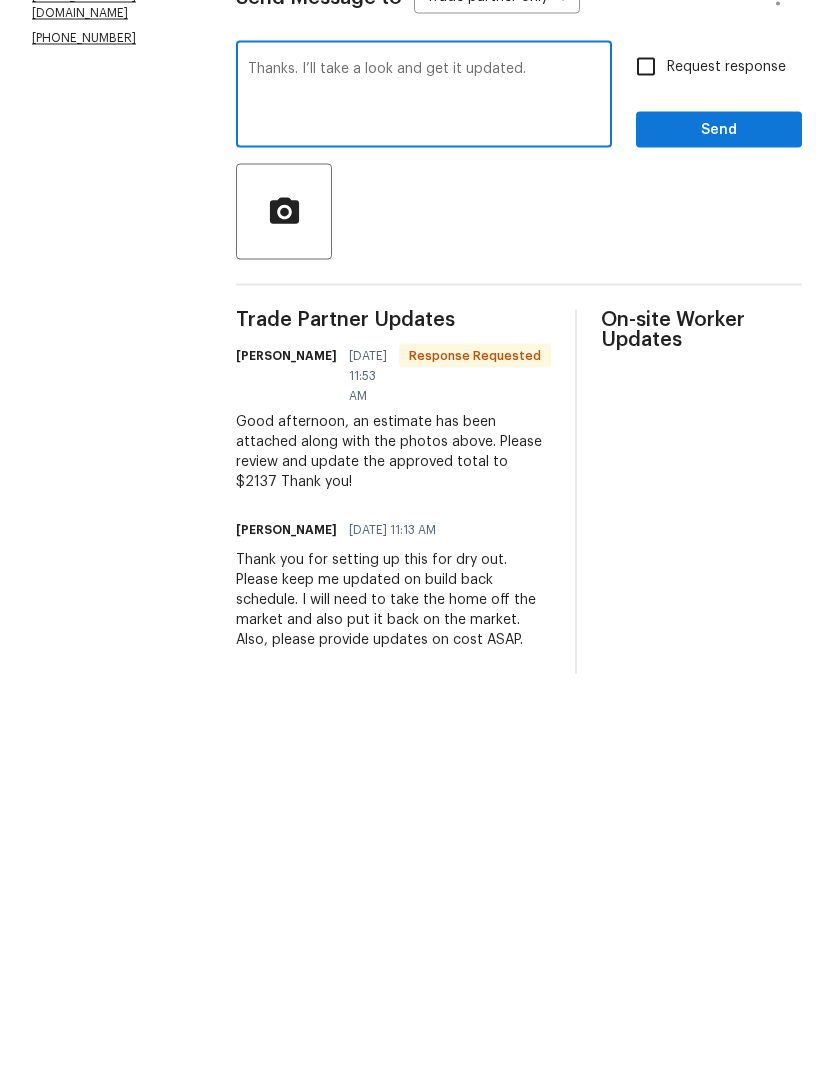type on "Thanks. I’ll take a look and get it updated." 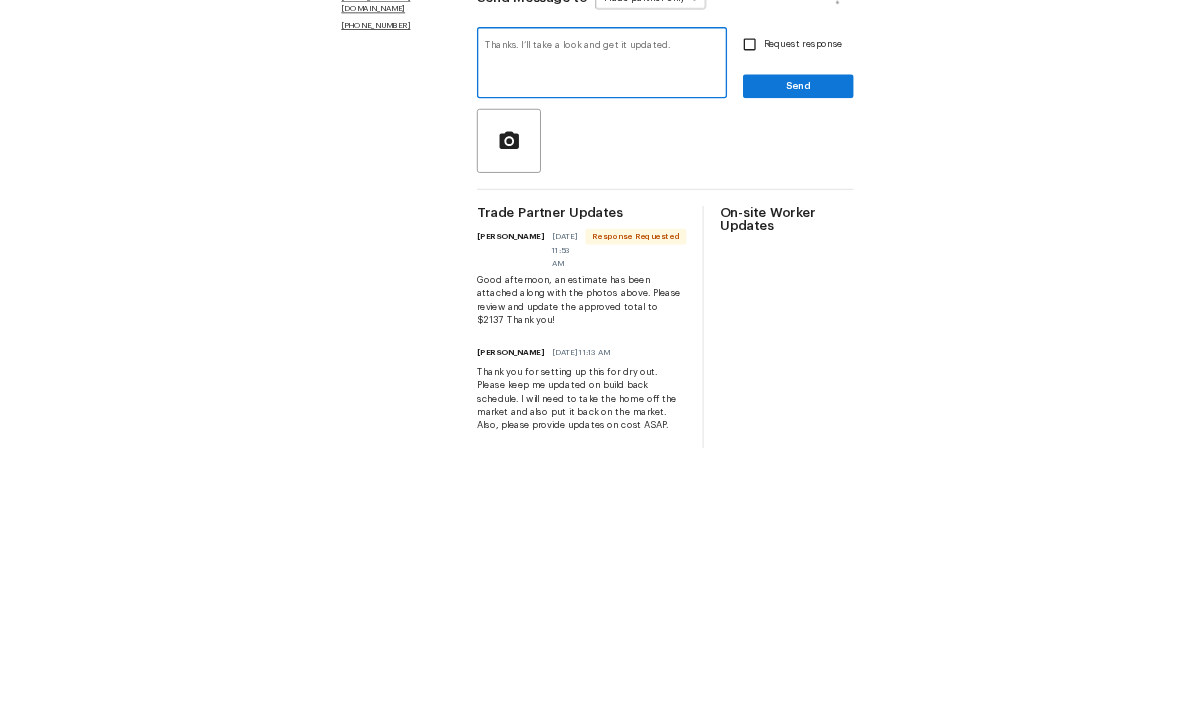 scroll, scrollTop: 0, scrollLeft: 0, axis: both 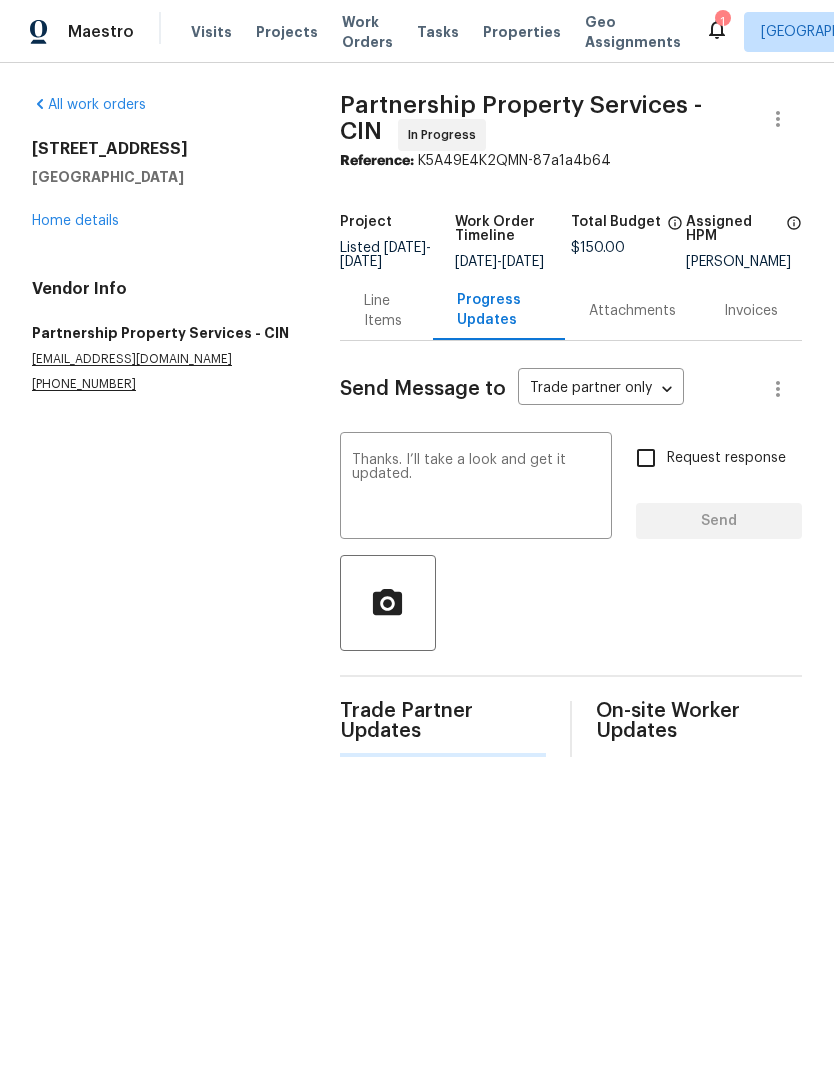 type 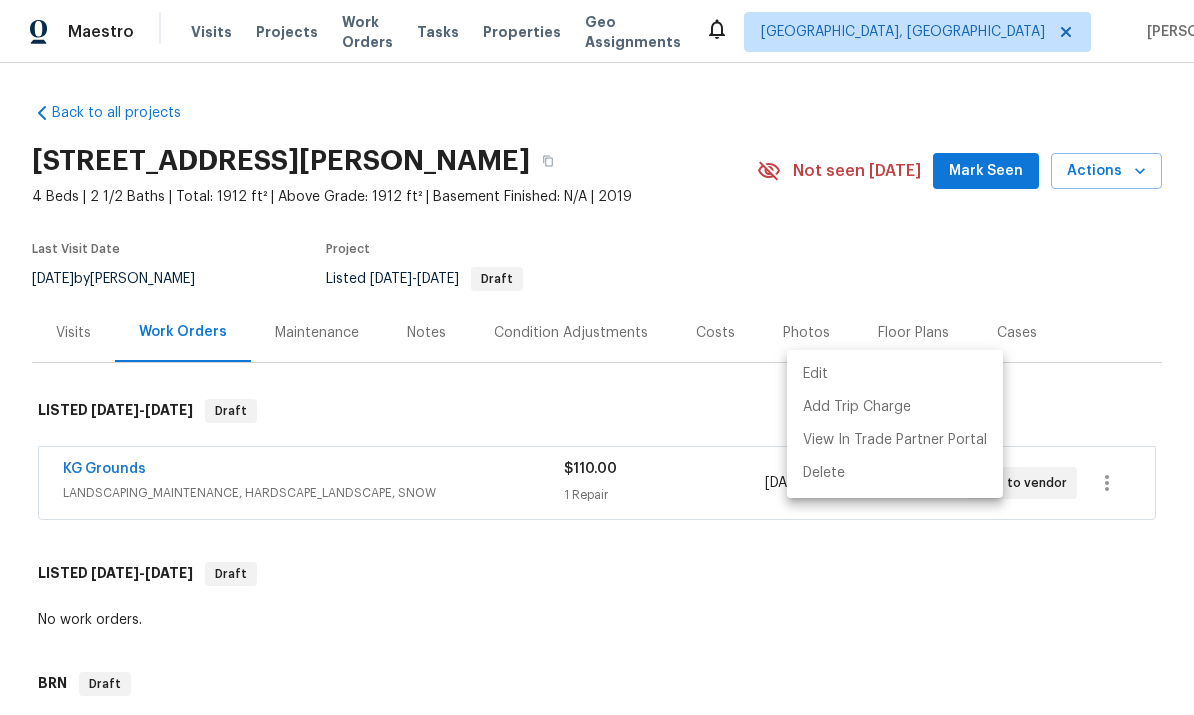 scroll, scrollTop: 0, scrollLeft: 0, axis: both 